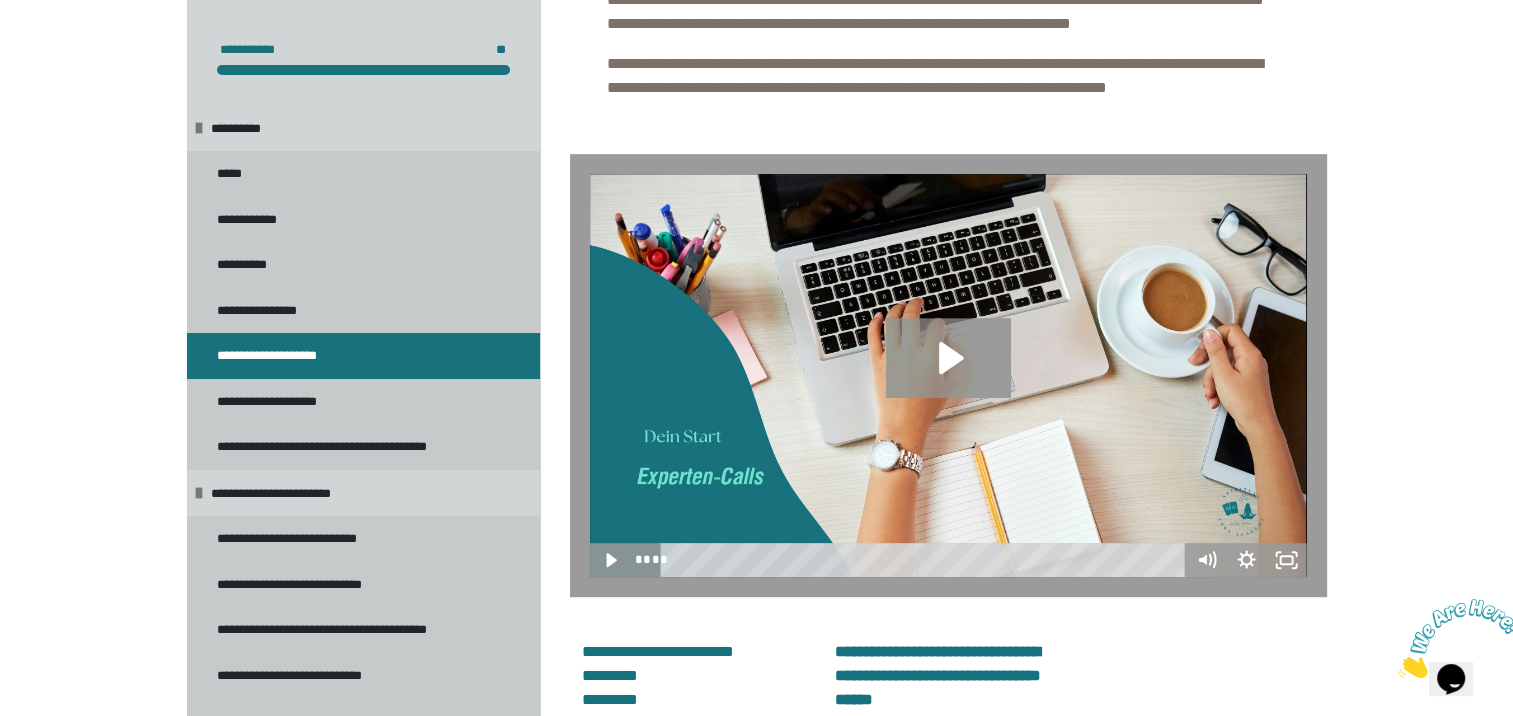 scroll, scrollTop: 0, scrollLeft: 0, axis: both 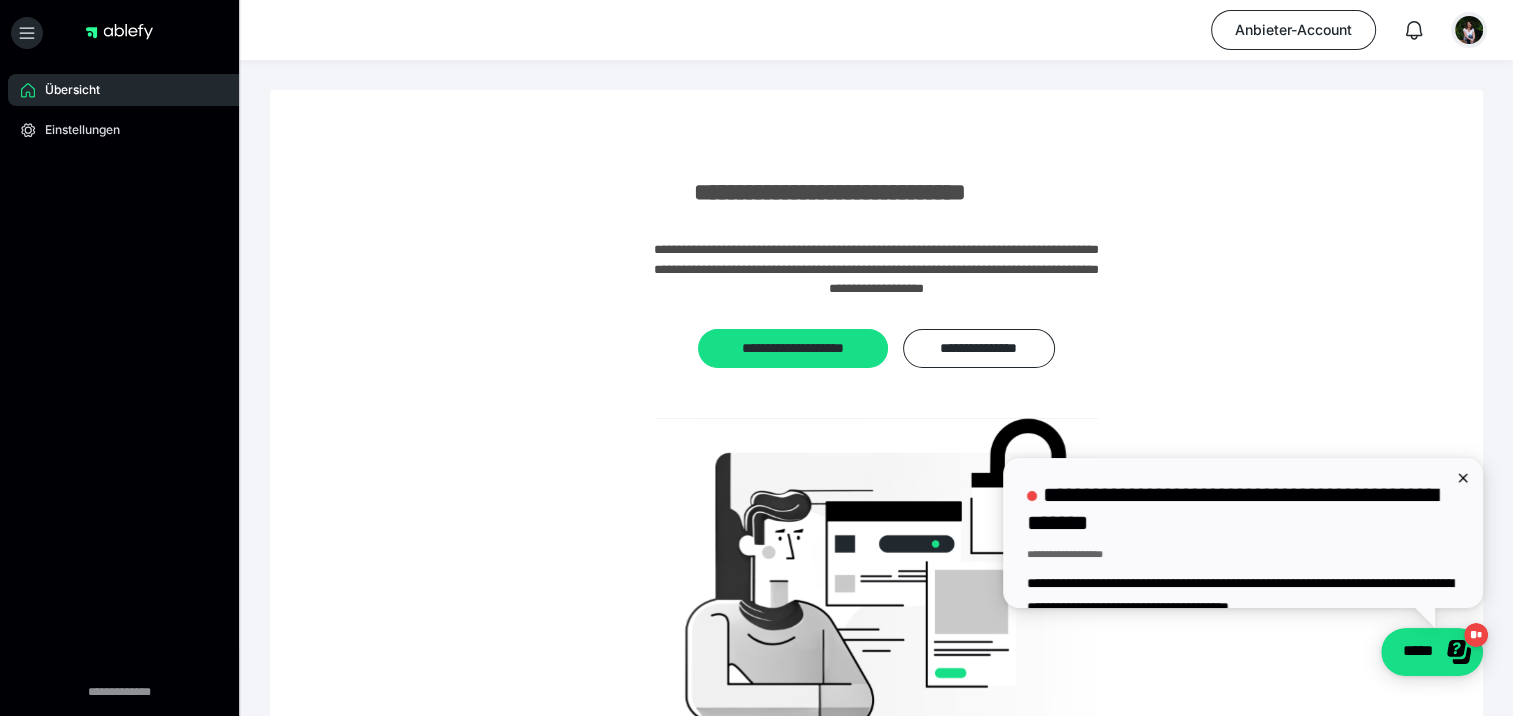 click at bounding box center [1469, 30] 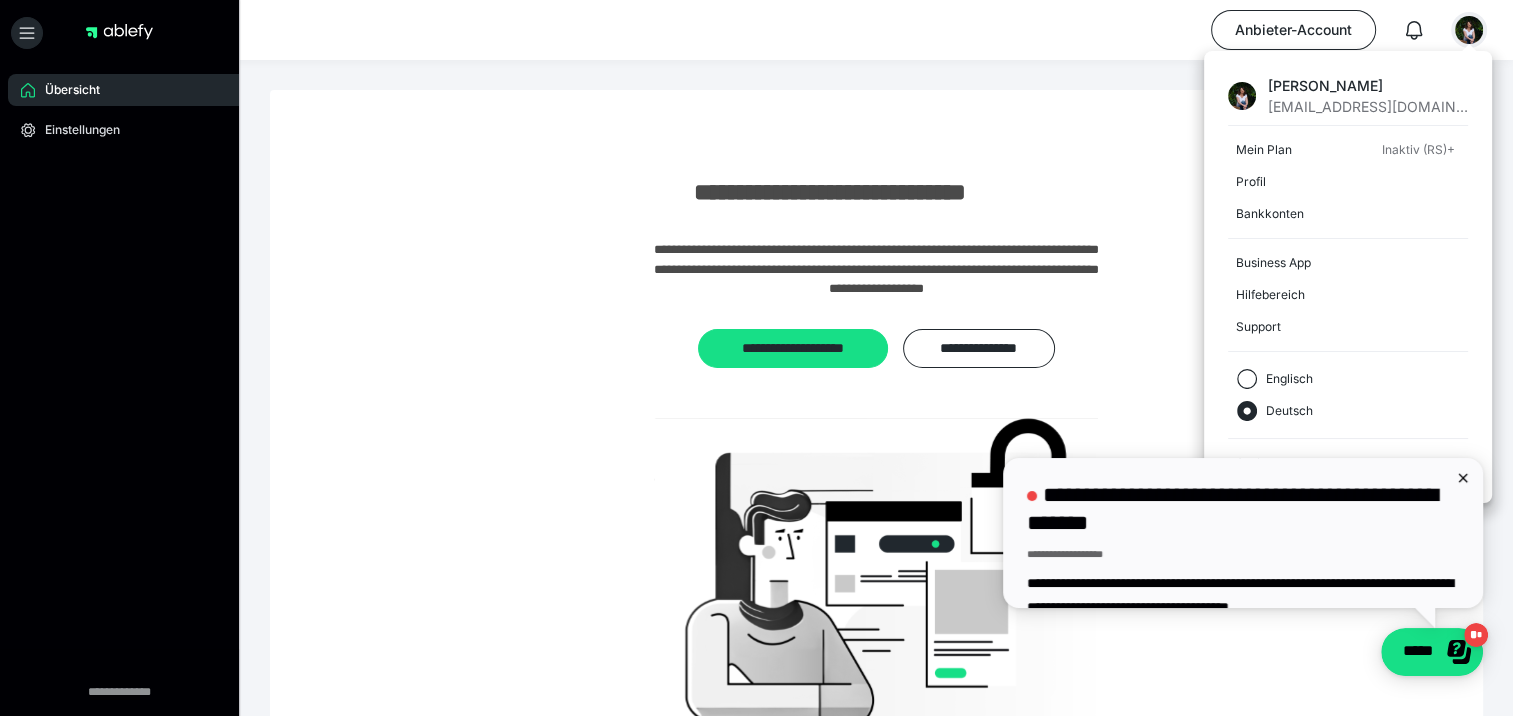 click on "**********" at bounding box center [876, 447] 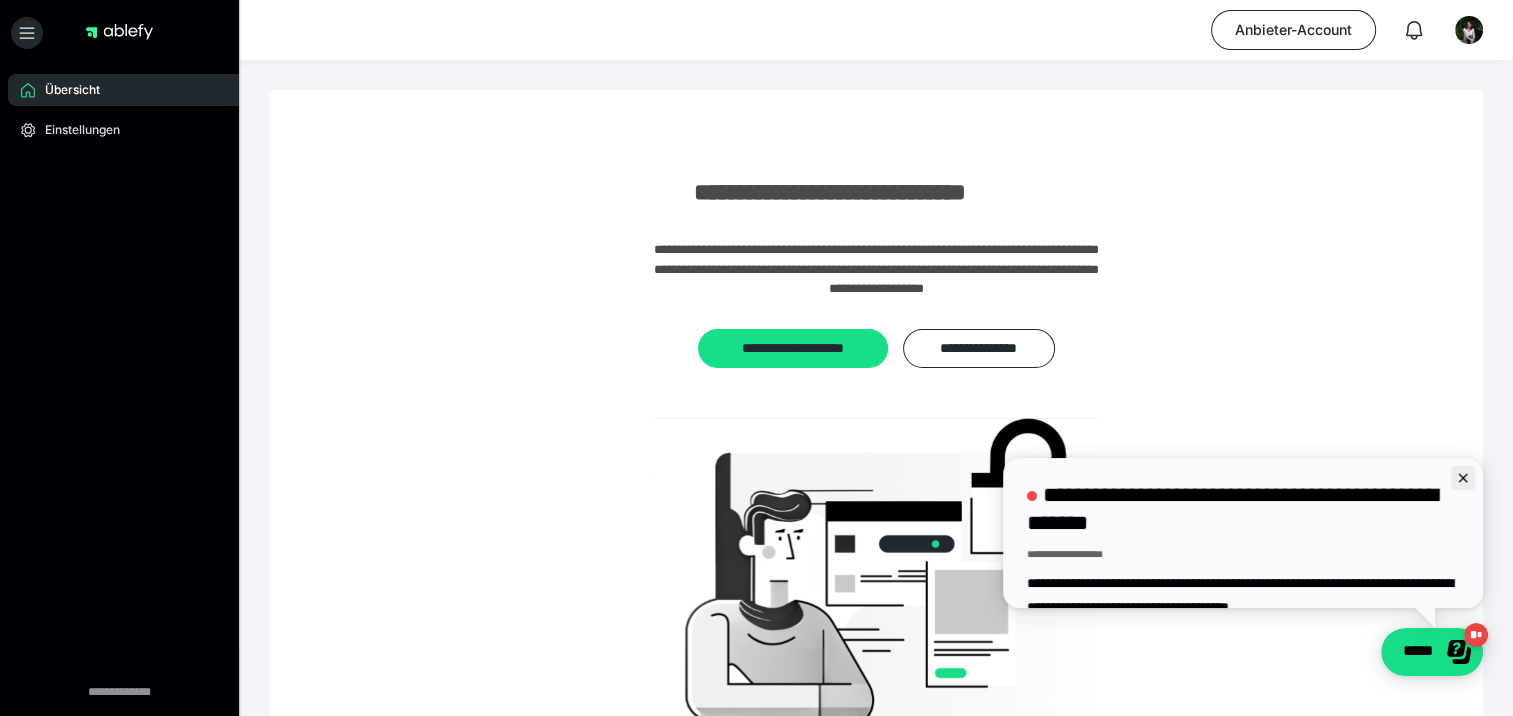 click 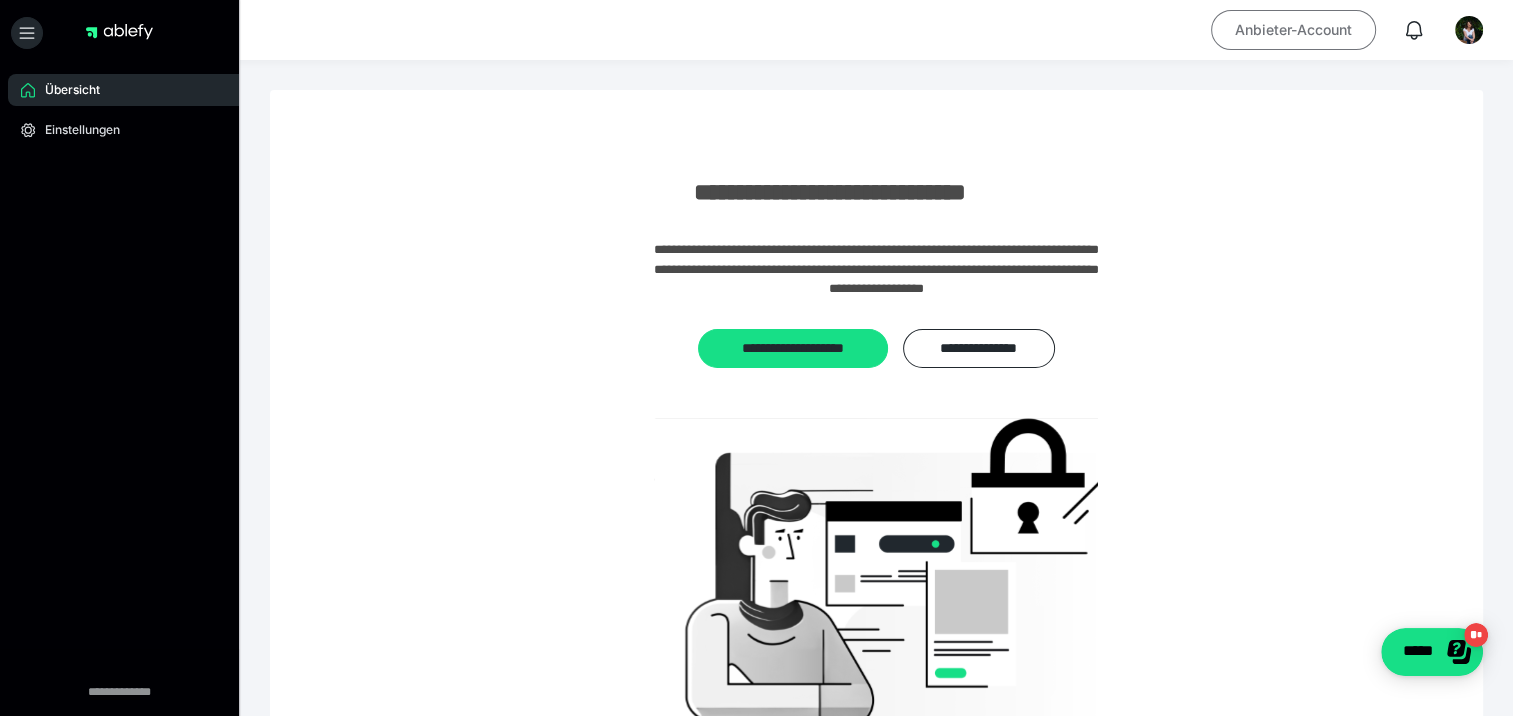 click on "Anbieter-Account" at bounding box center (1293, 30) 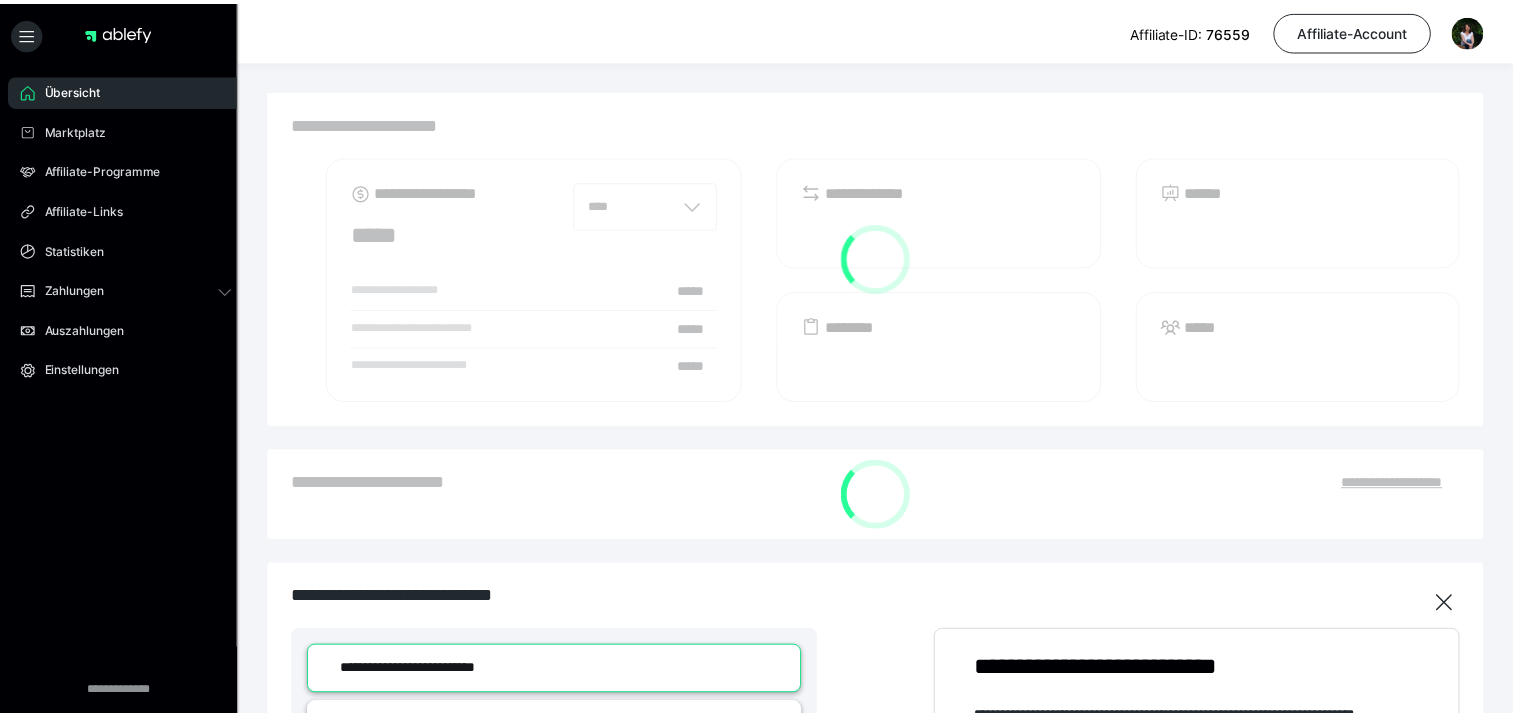 scroll, scrollTop: 0, scrollLeft: 0, axis: both 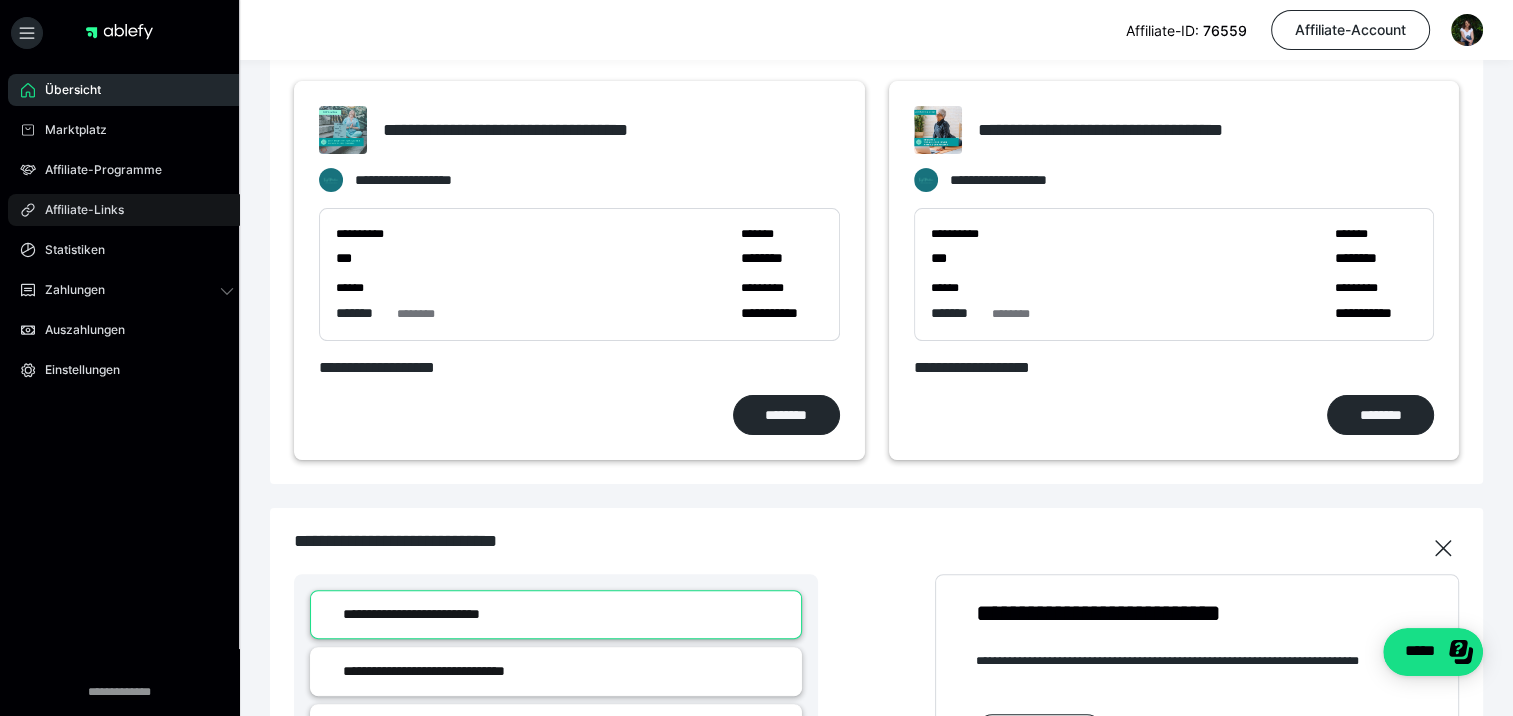 click on "Affiliate-Links" at bounding box center (77, 210) 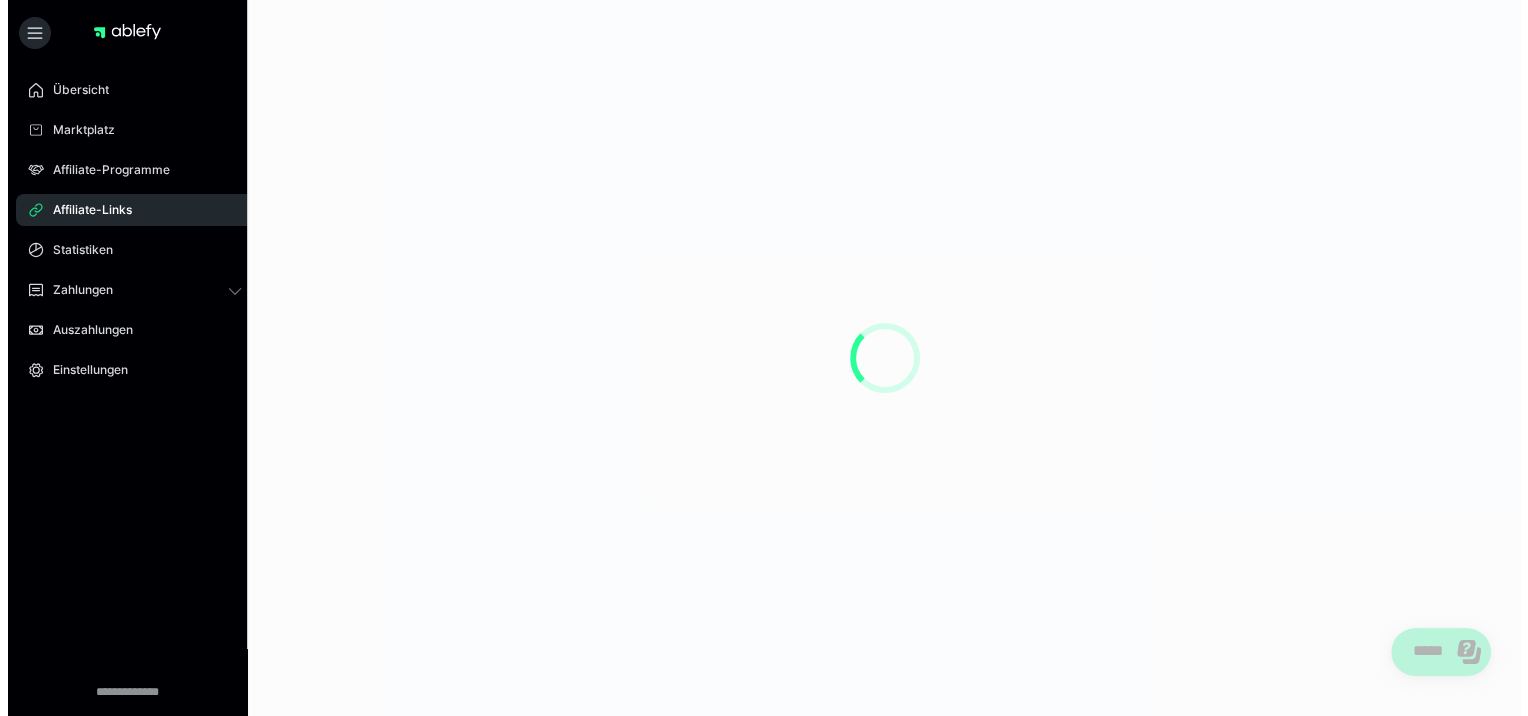scroll, scrollTop: 0, scrollLeft: 0, axis: both 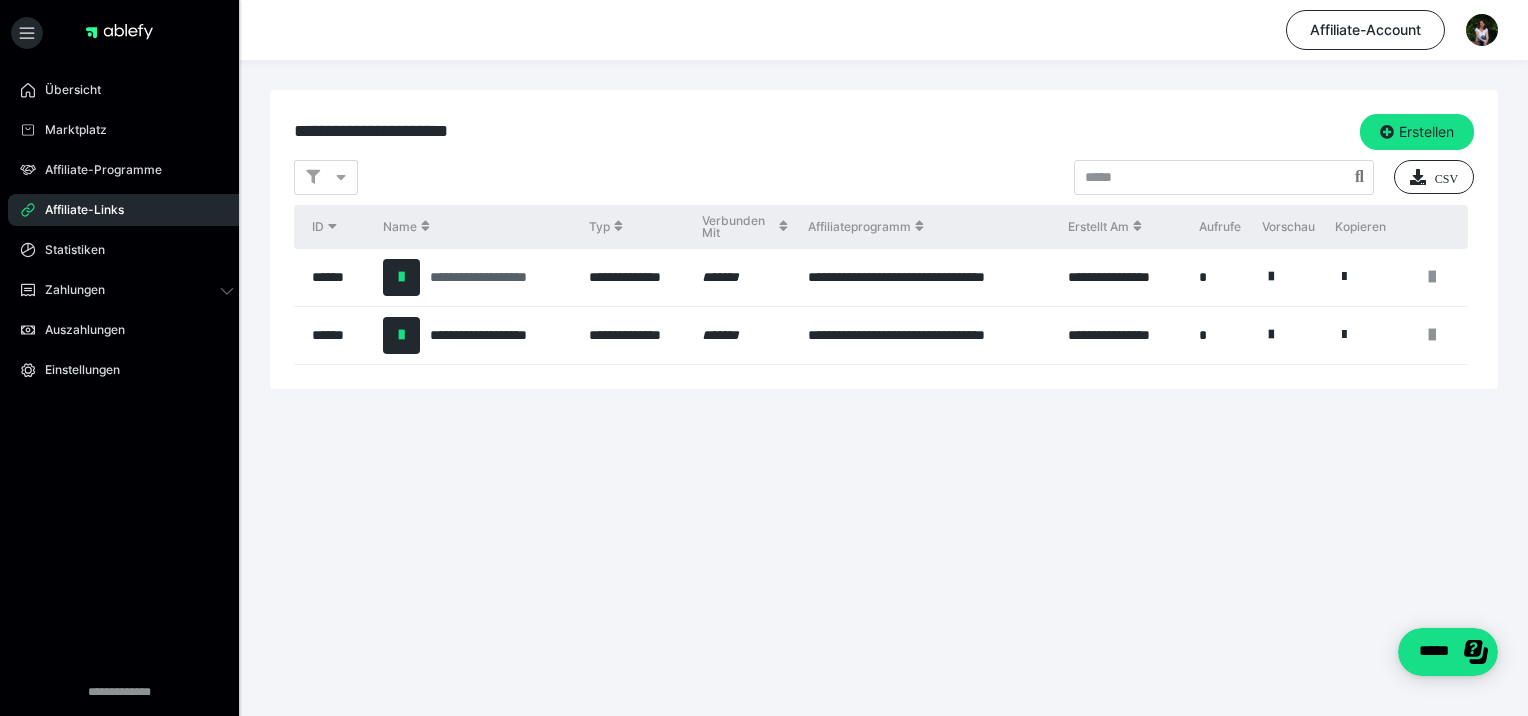 click on "**********" at bounding box center [499, 277] 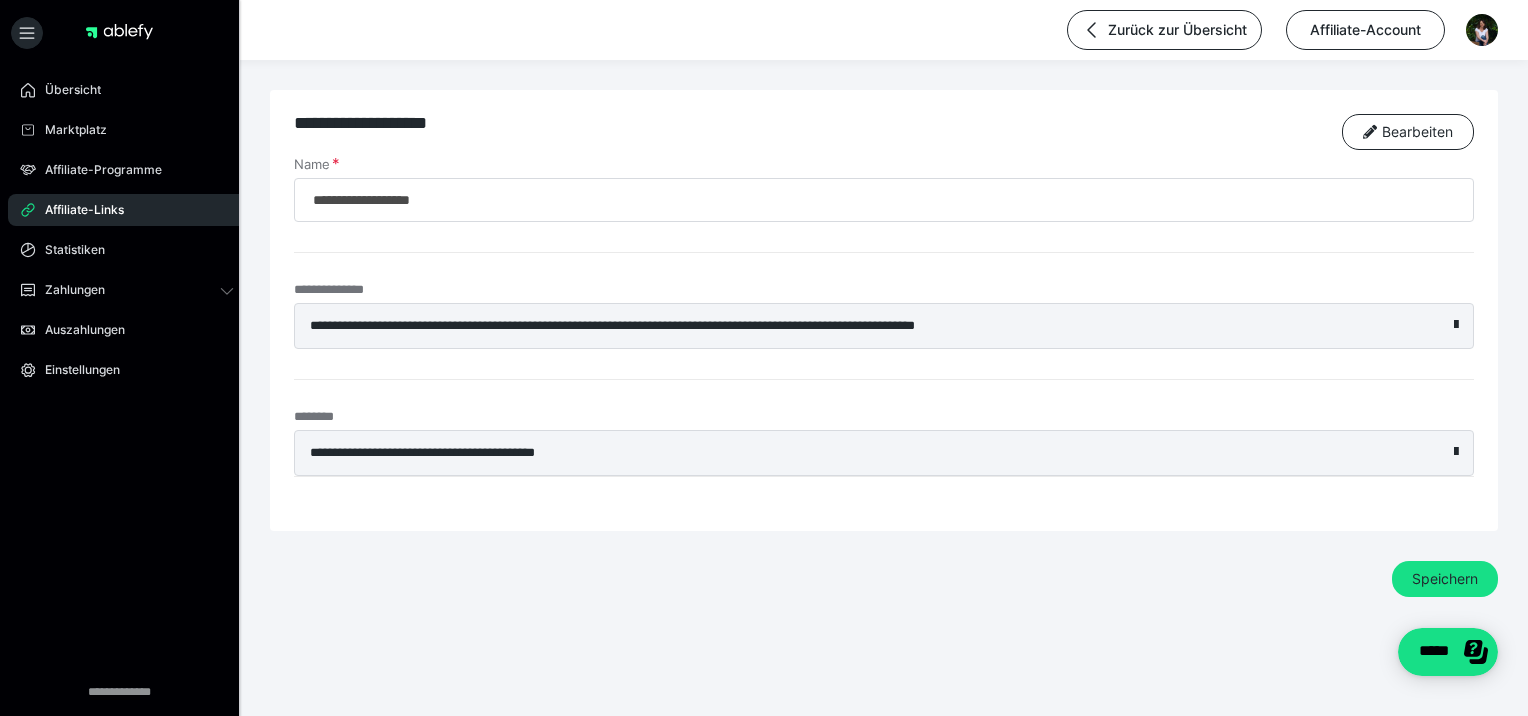 click on "**********" at bounding box center [839, 326] 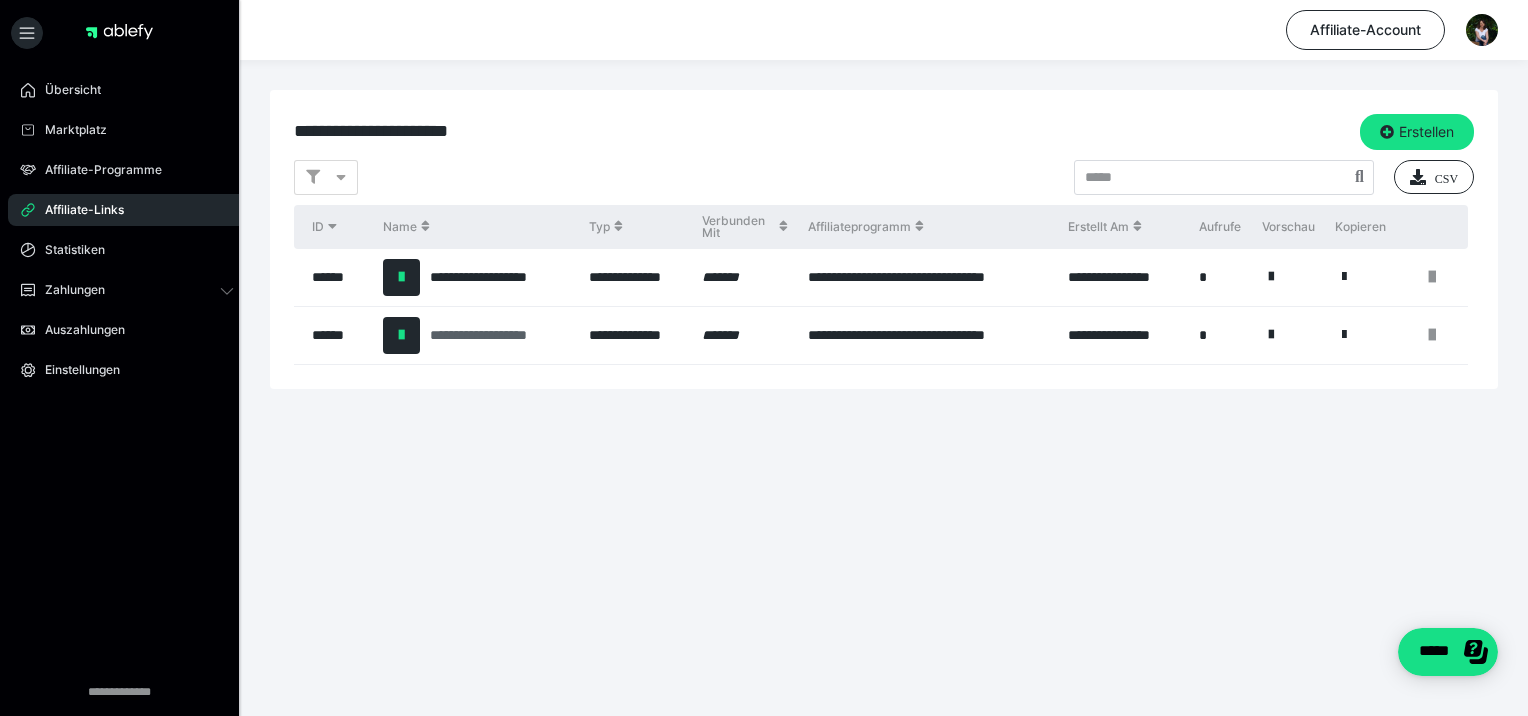 click on "**********" at bounding box center [499, 335] 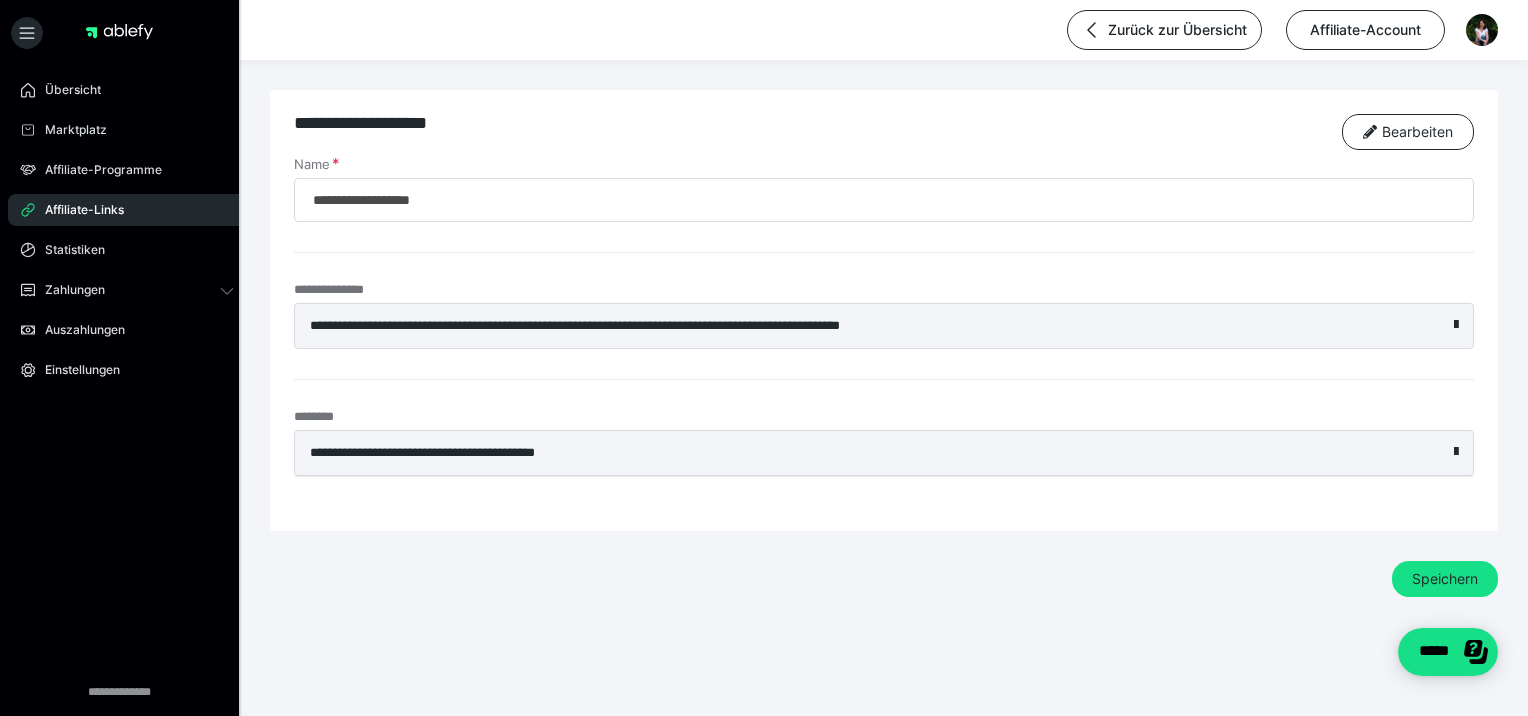 click on "**********" at bounding box center (839, 326) 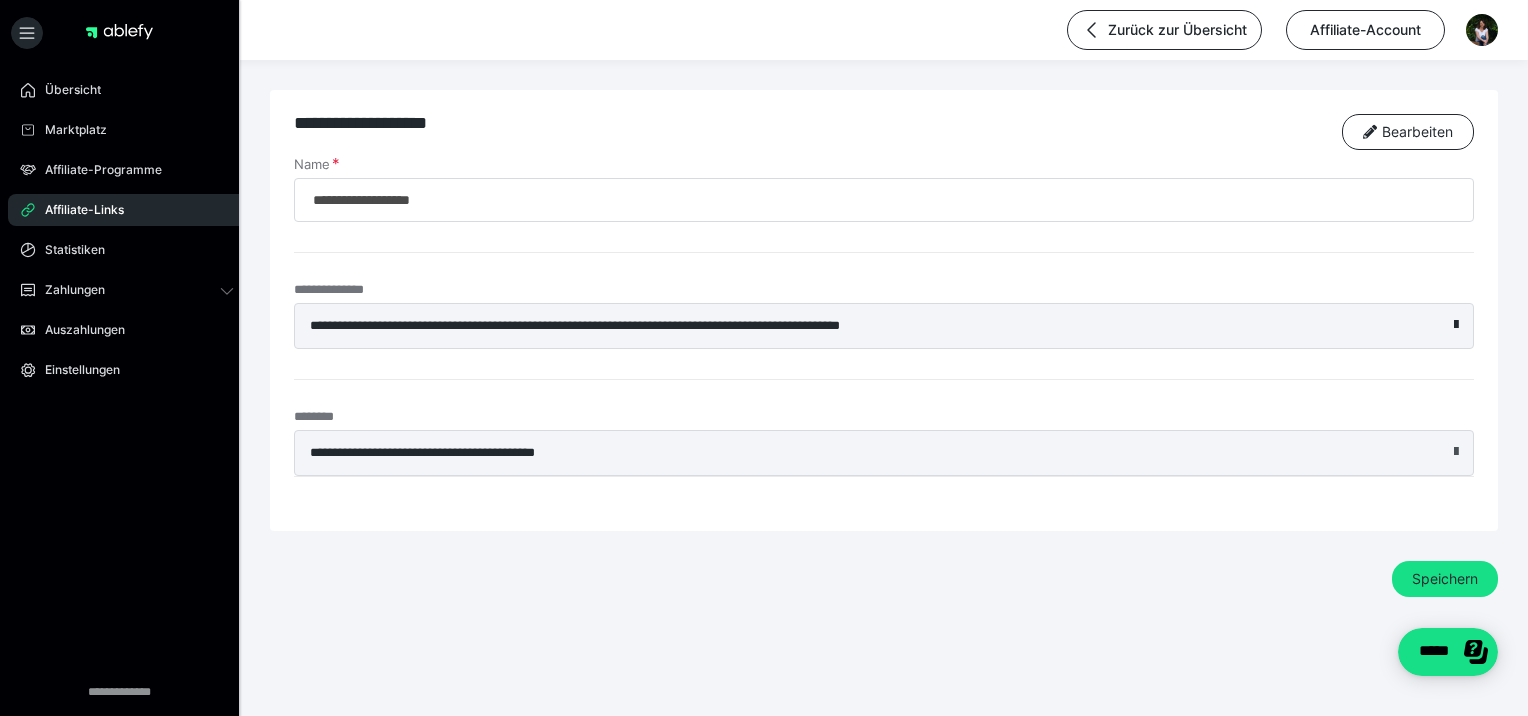 click at bounding box center (1456, 452) 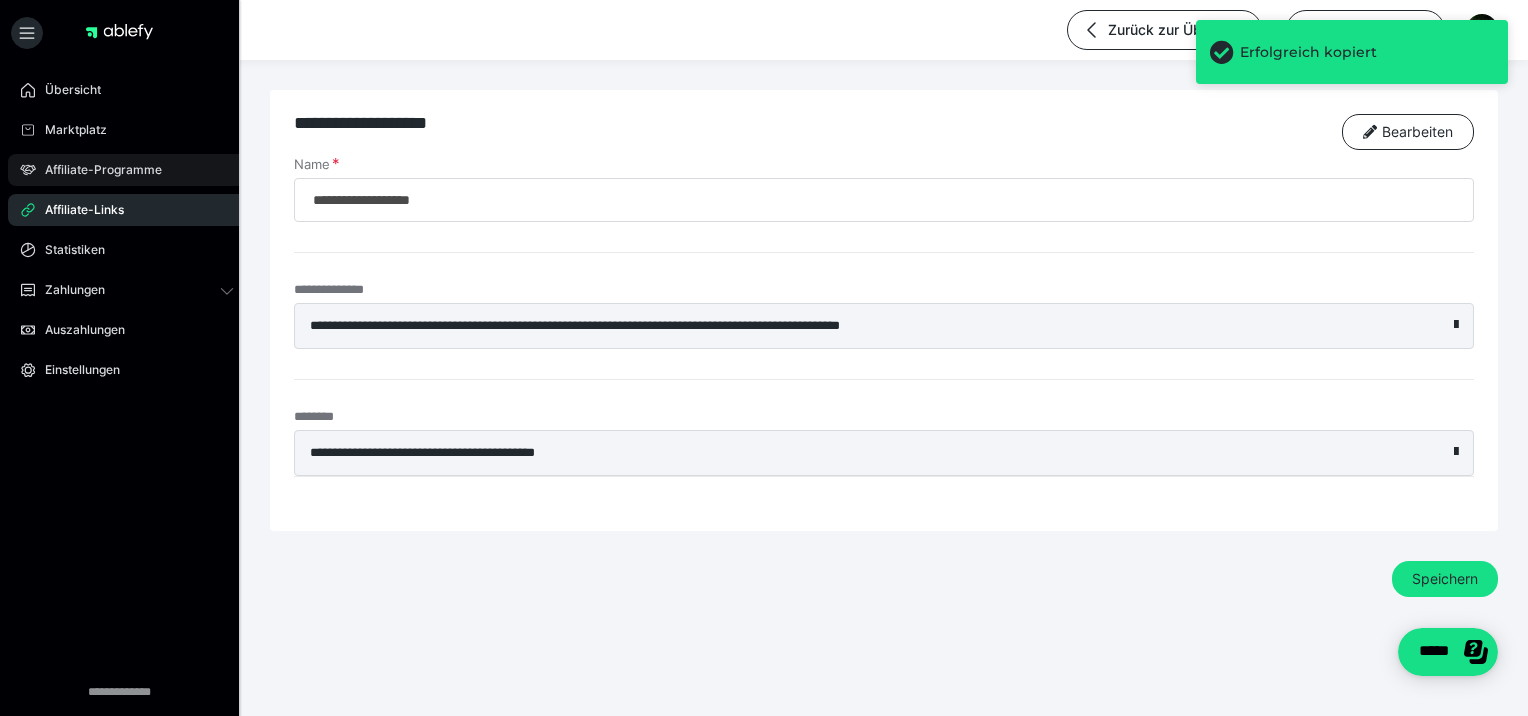 click on "Affiliate-Programme" at bounding box center (96, 170) 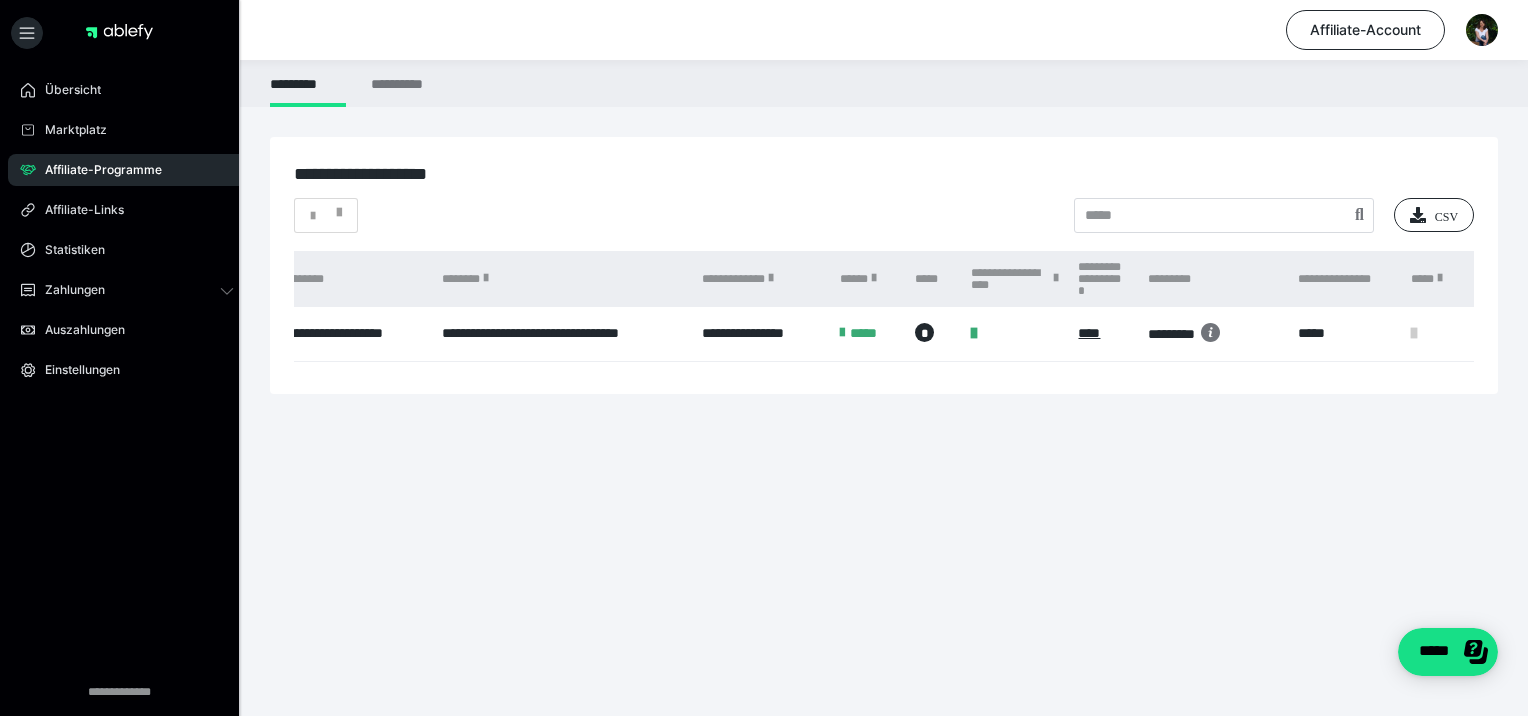 scroll, scrollTop: 0, scrollLeft: 111, axis: horizontal 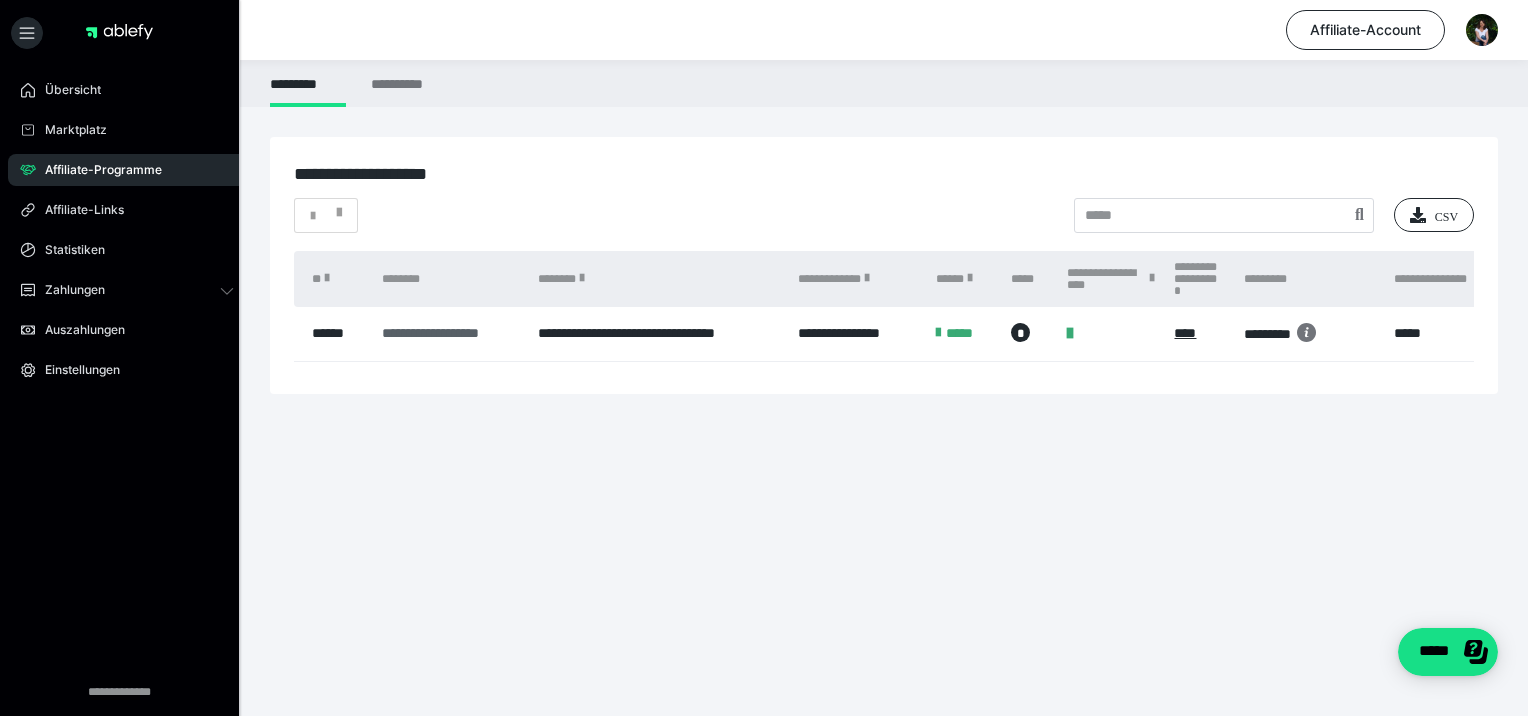 click on "**********" at bounding box center [450, 333] 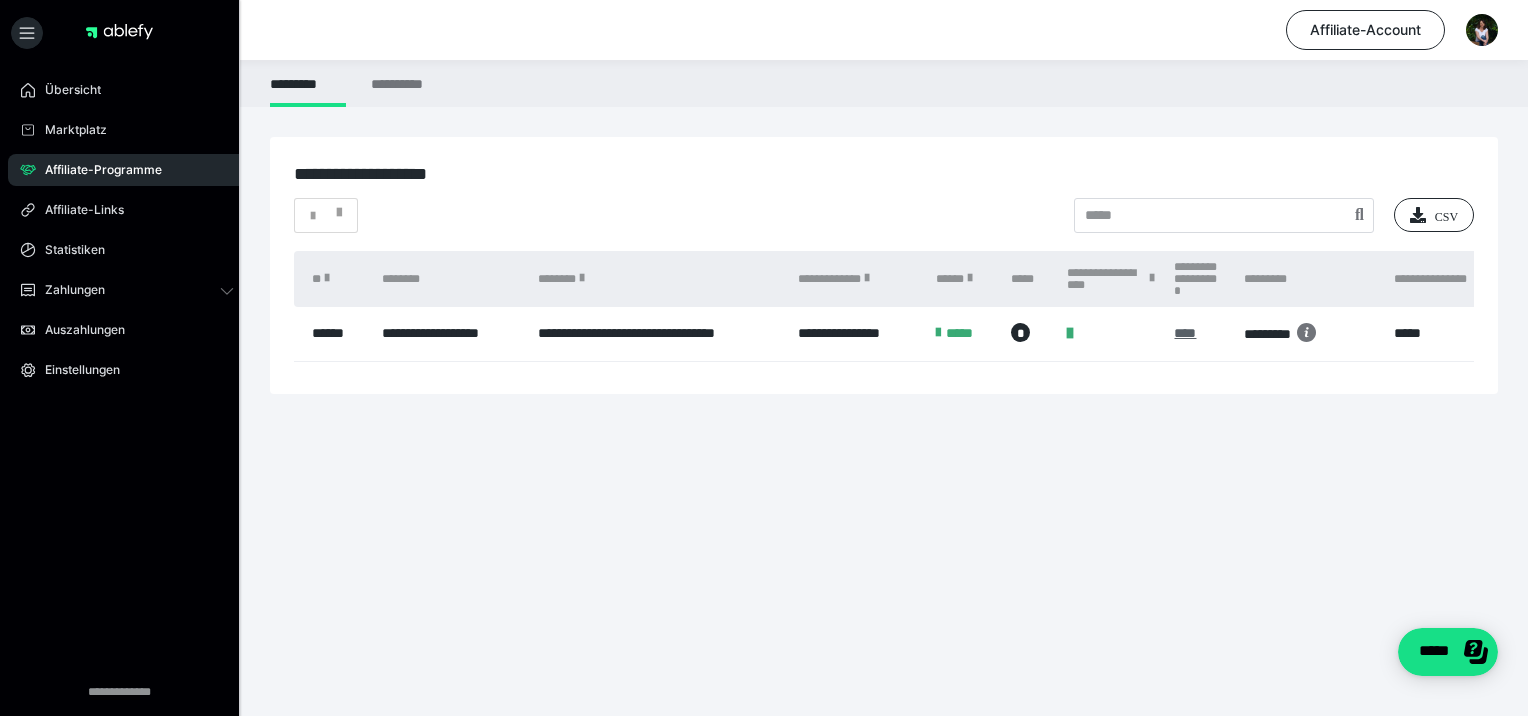 click on "****" at bounding box center [1199, 333] 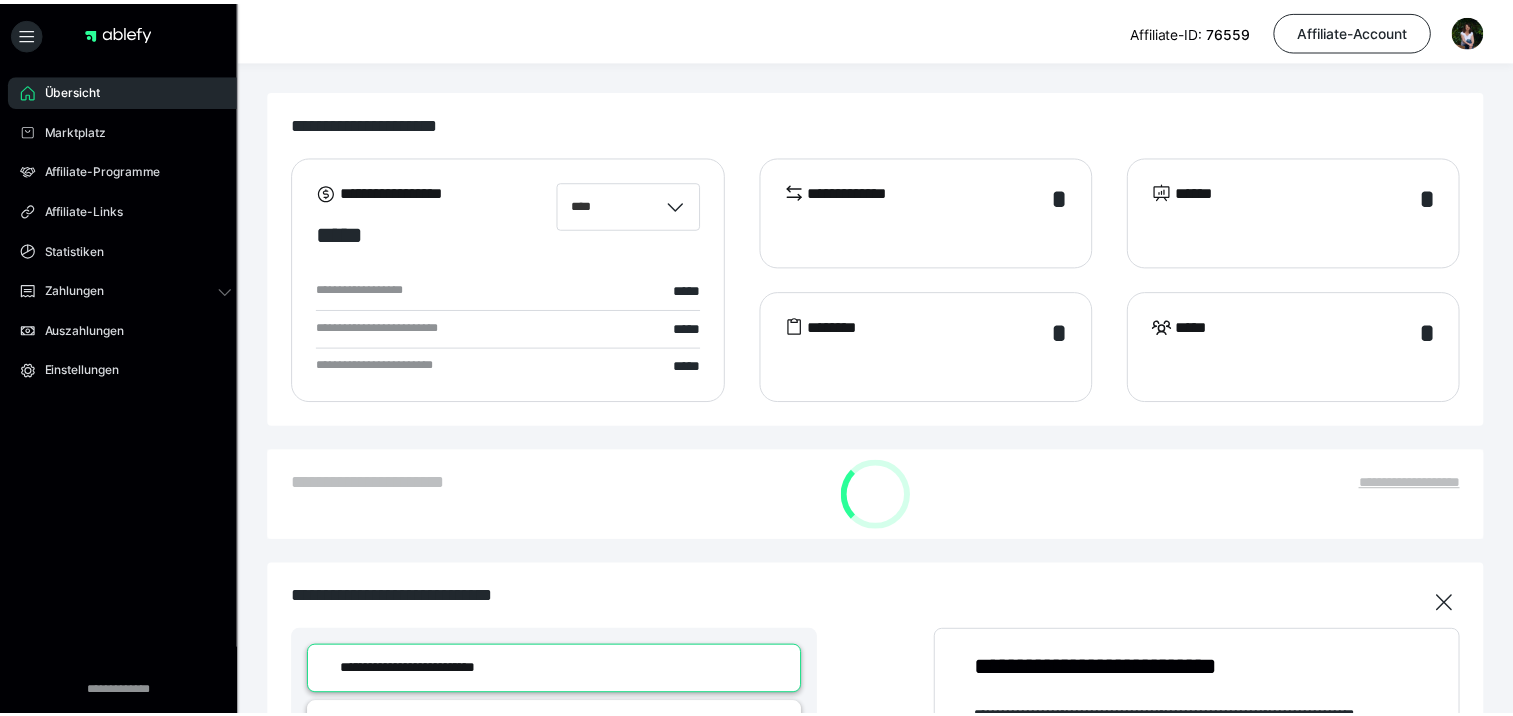 scroll, scrollTop: 0, scrollLeft: 0, axis: both 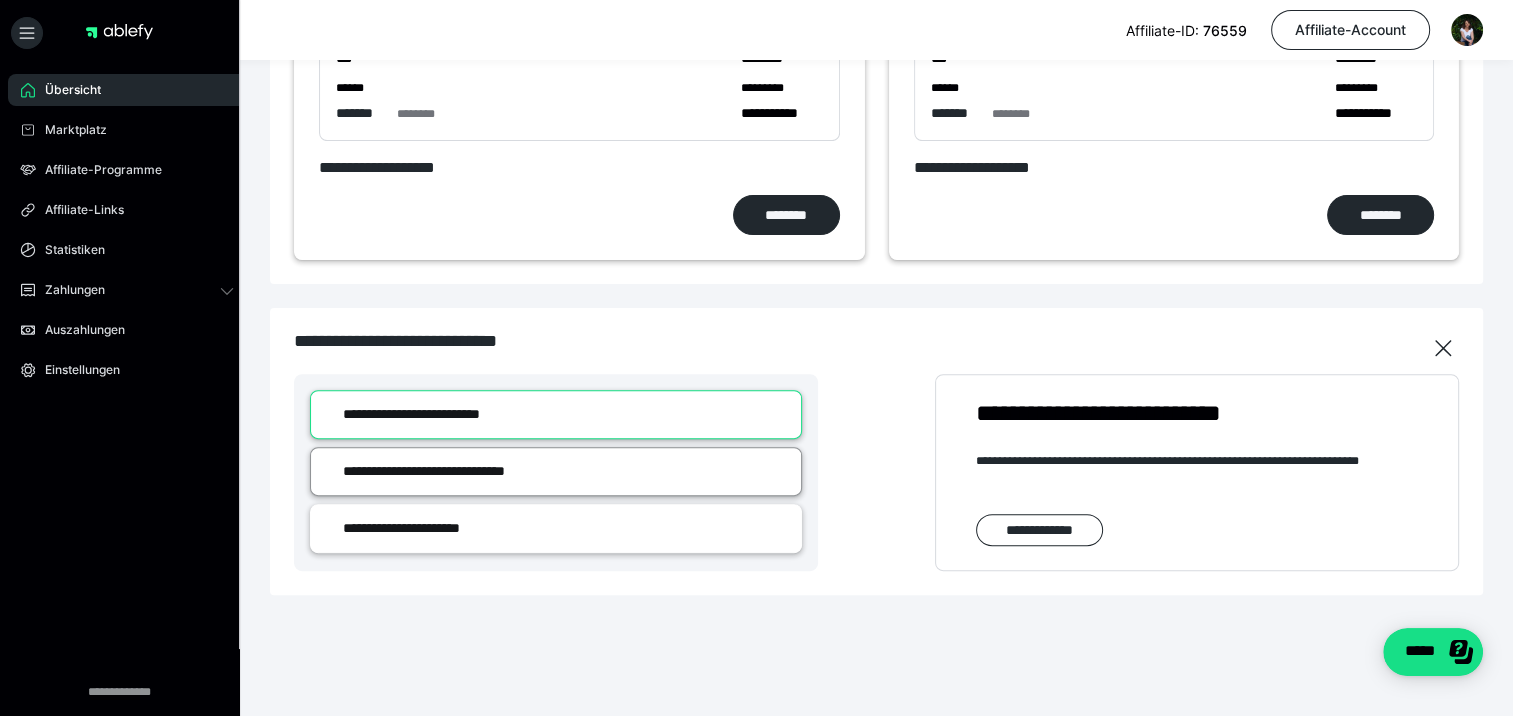 click on "**********" at bounding box center (556, 471) 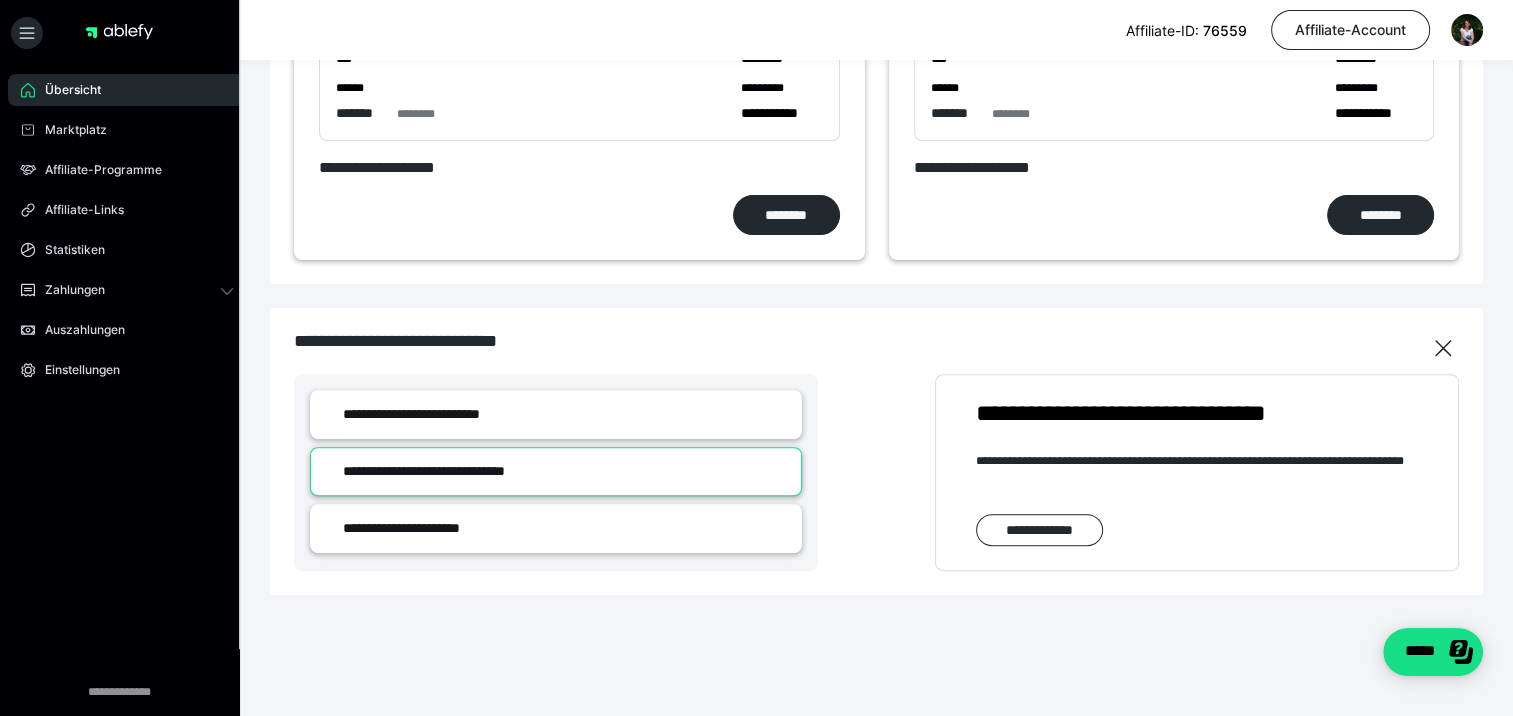 click on "**********" at bounding box center [556, 471] 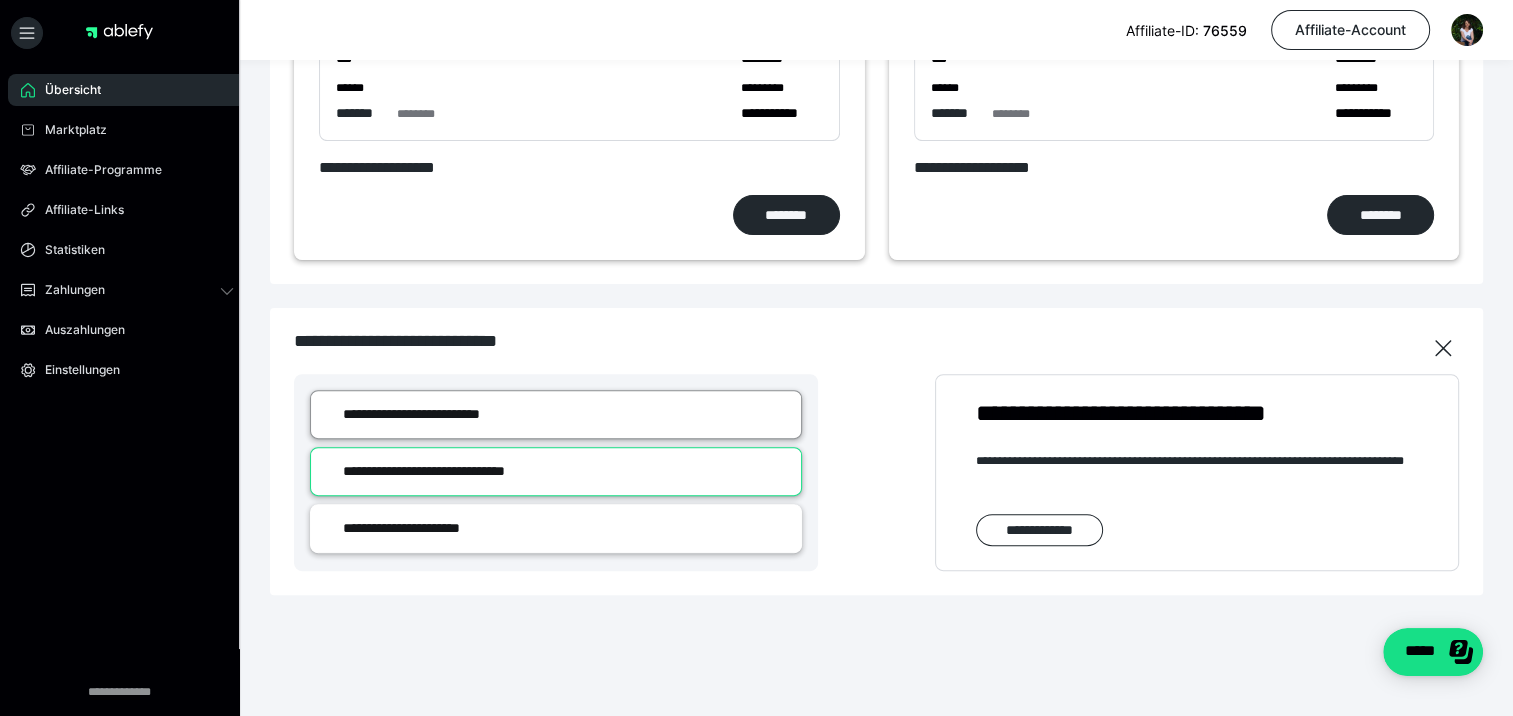 click on "**********" at bounding box center [556, 414] 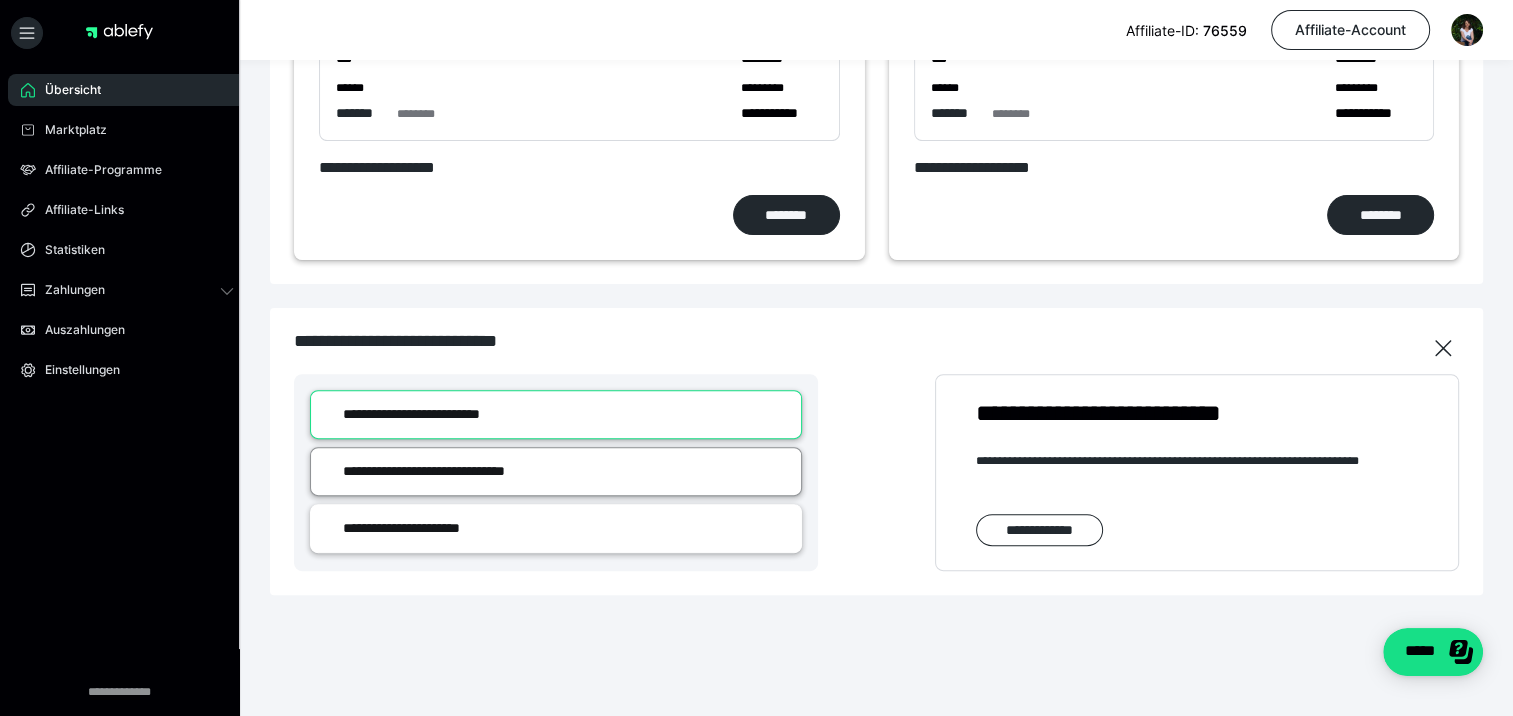click on "**********" at bounding box center (556, 471) 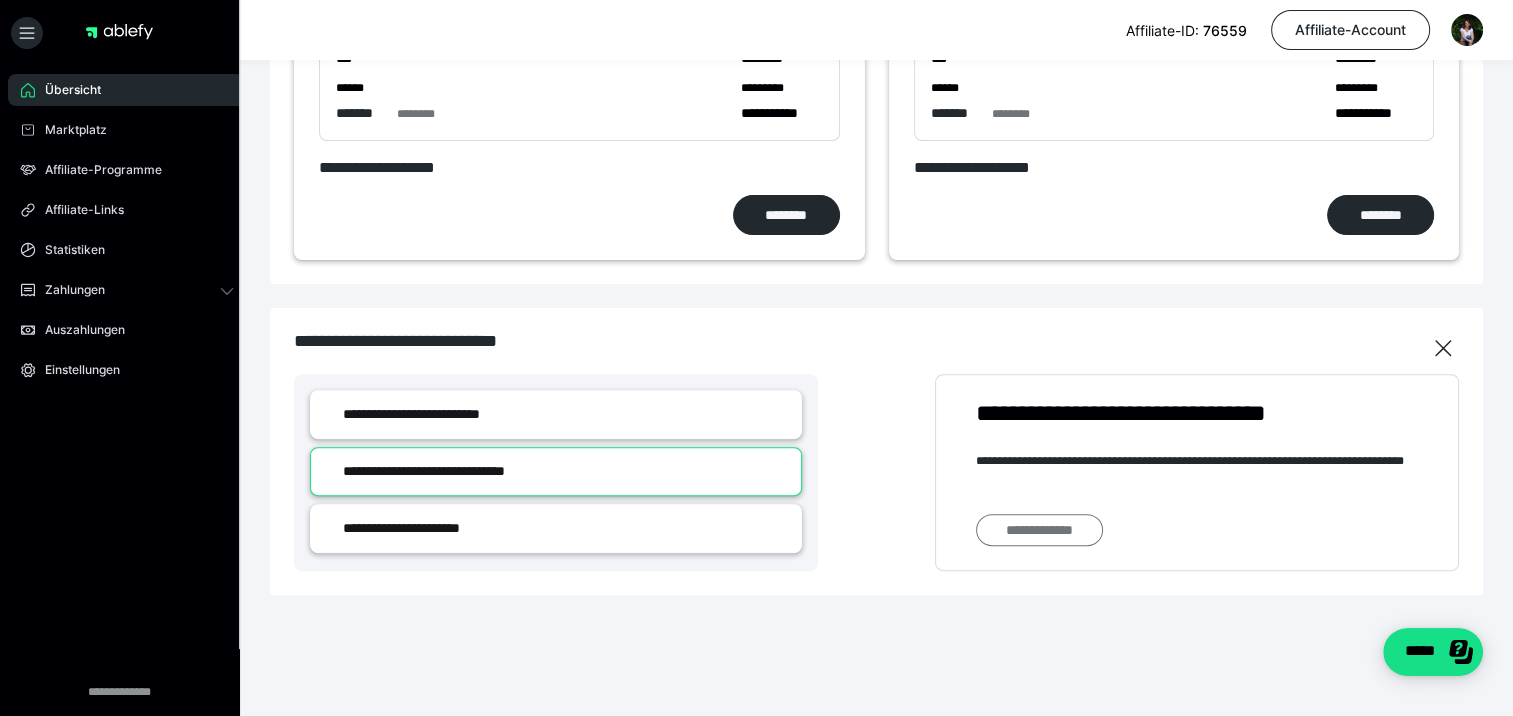 click on "**********" at bounding box center (1039, 530) 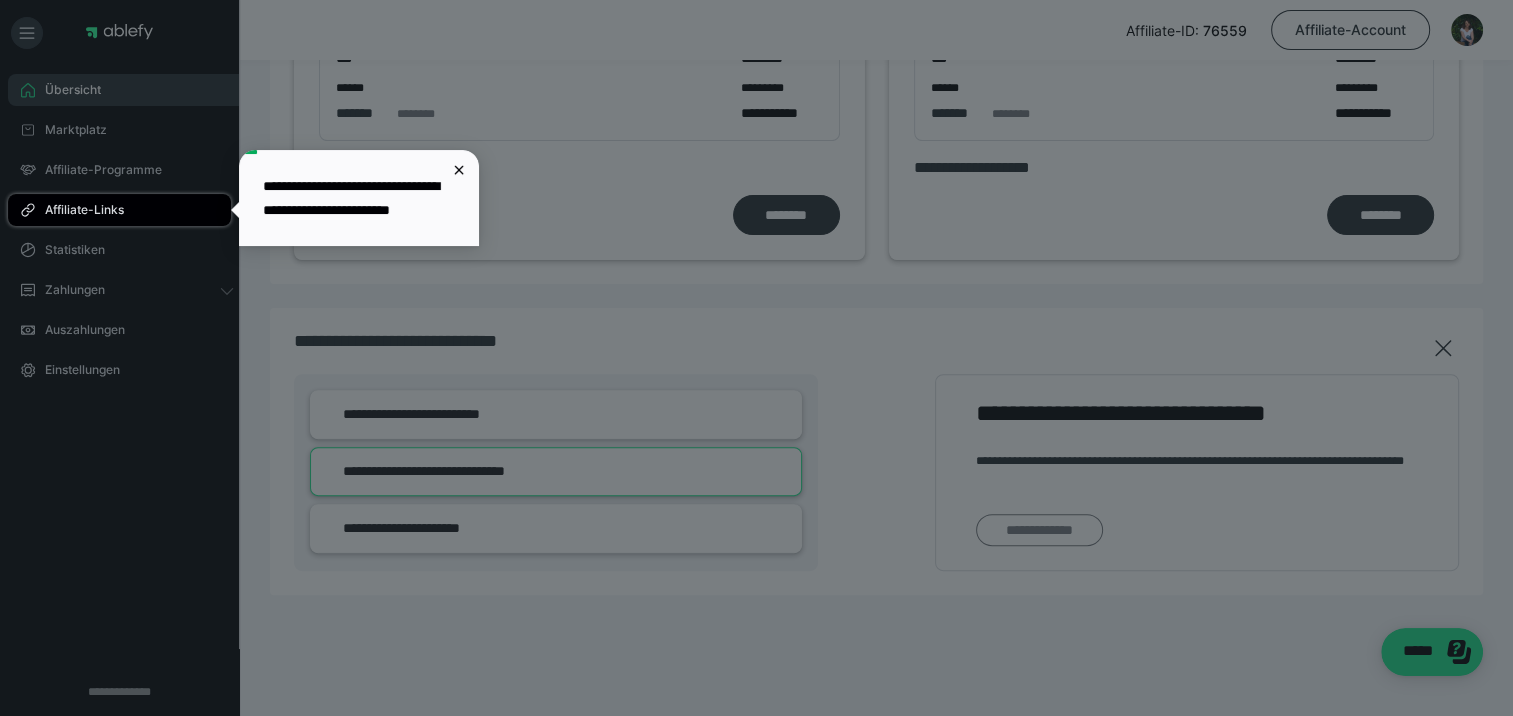scroll, scrollTop: 0, scrollLeft: 0, axis: both 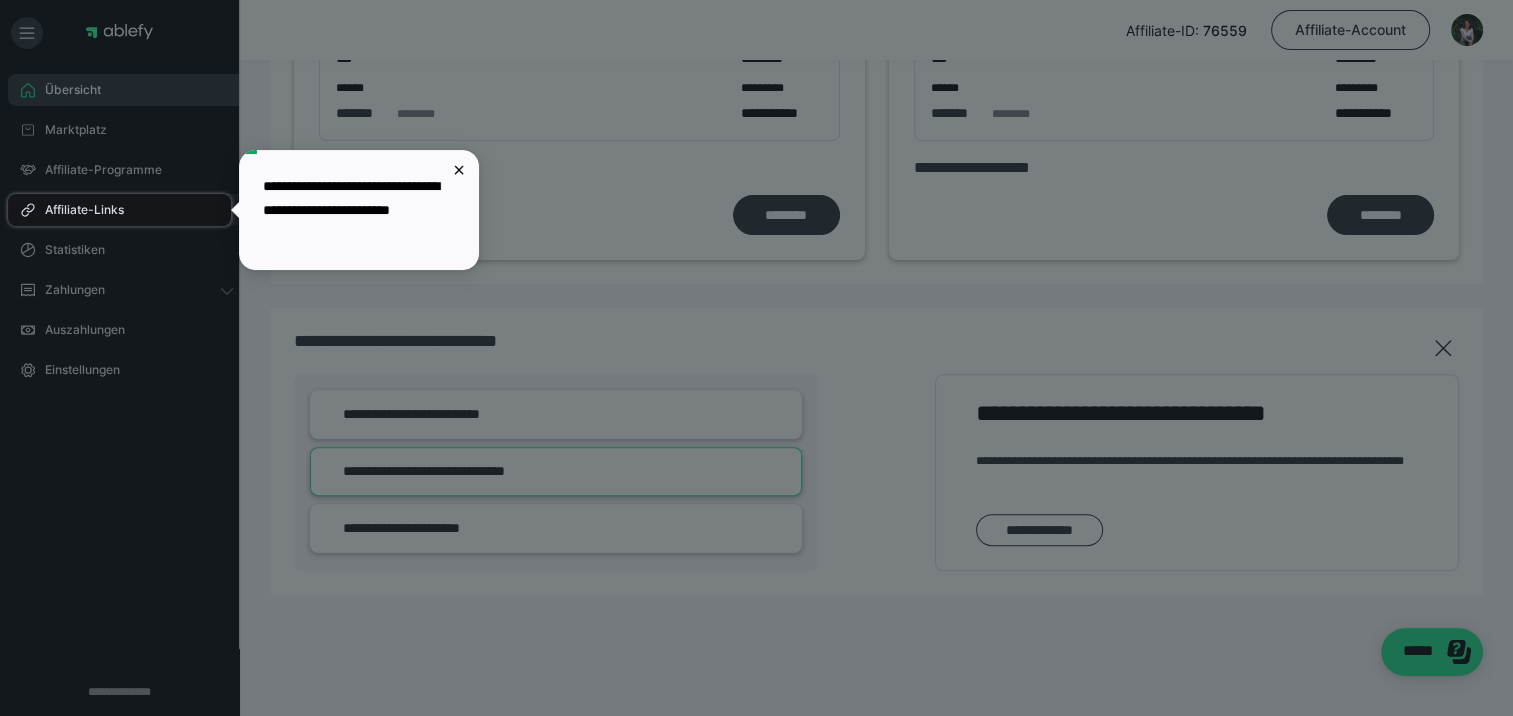 click on "Affiliate-Links" at bounding box center [77, 210] 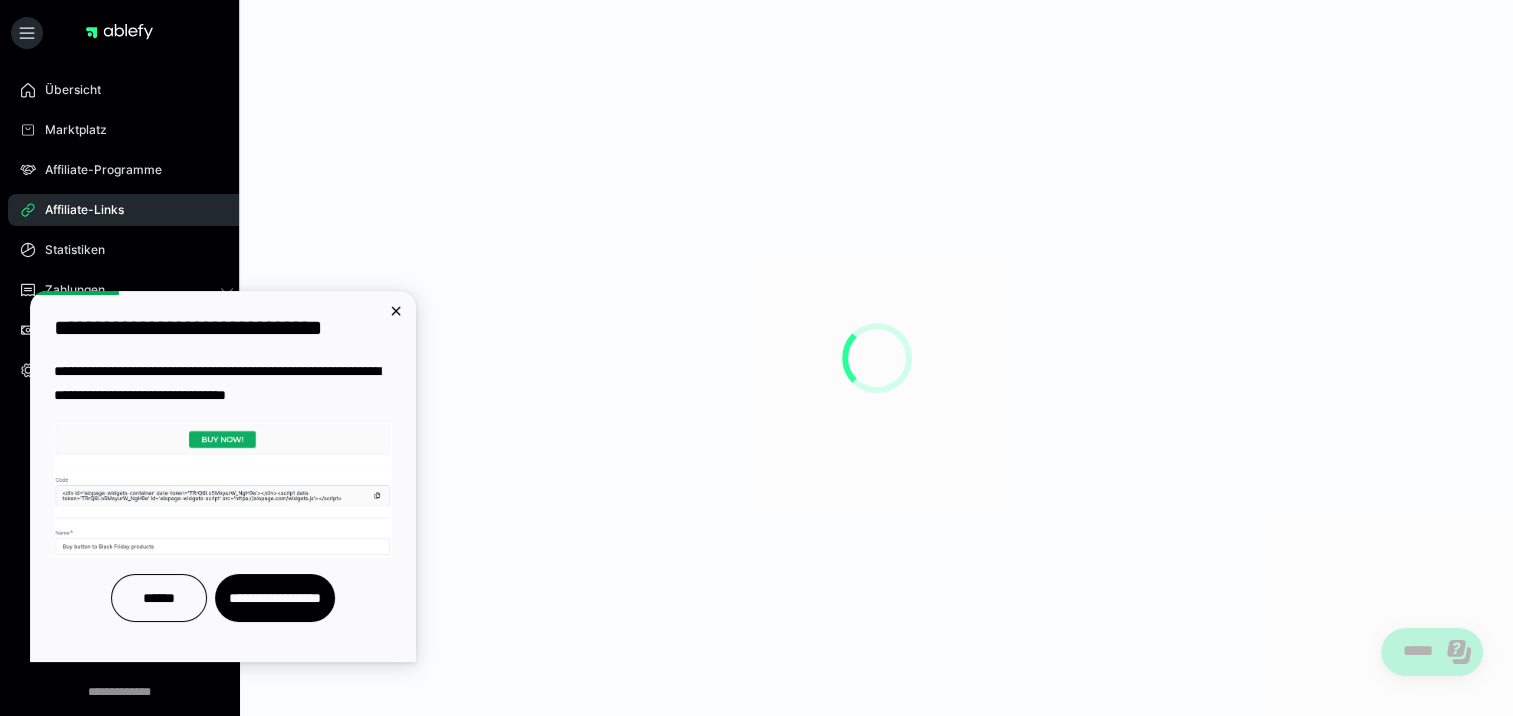 scroll, scrollTop: 0, scrollLeft: 0, axis: both 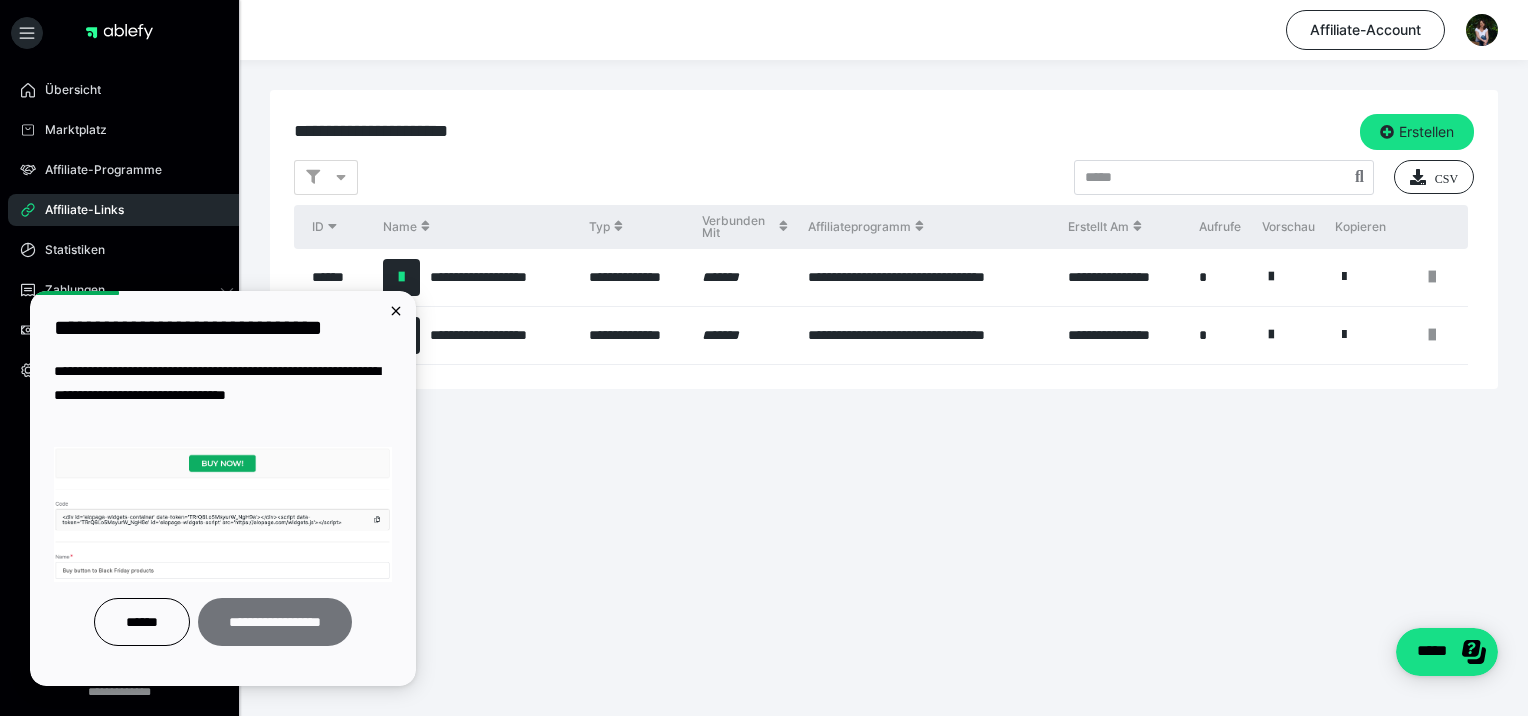 click on "**********" at bounding box center [275, 622] 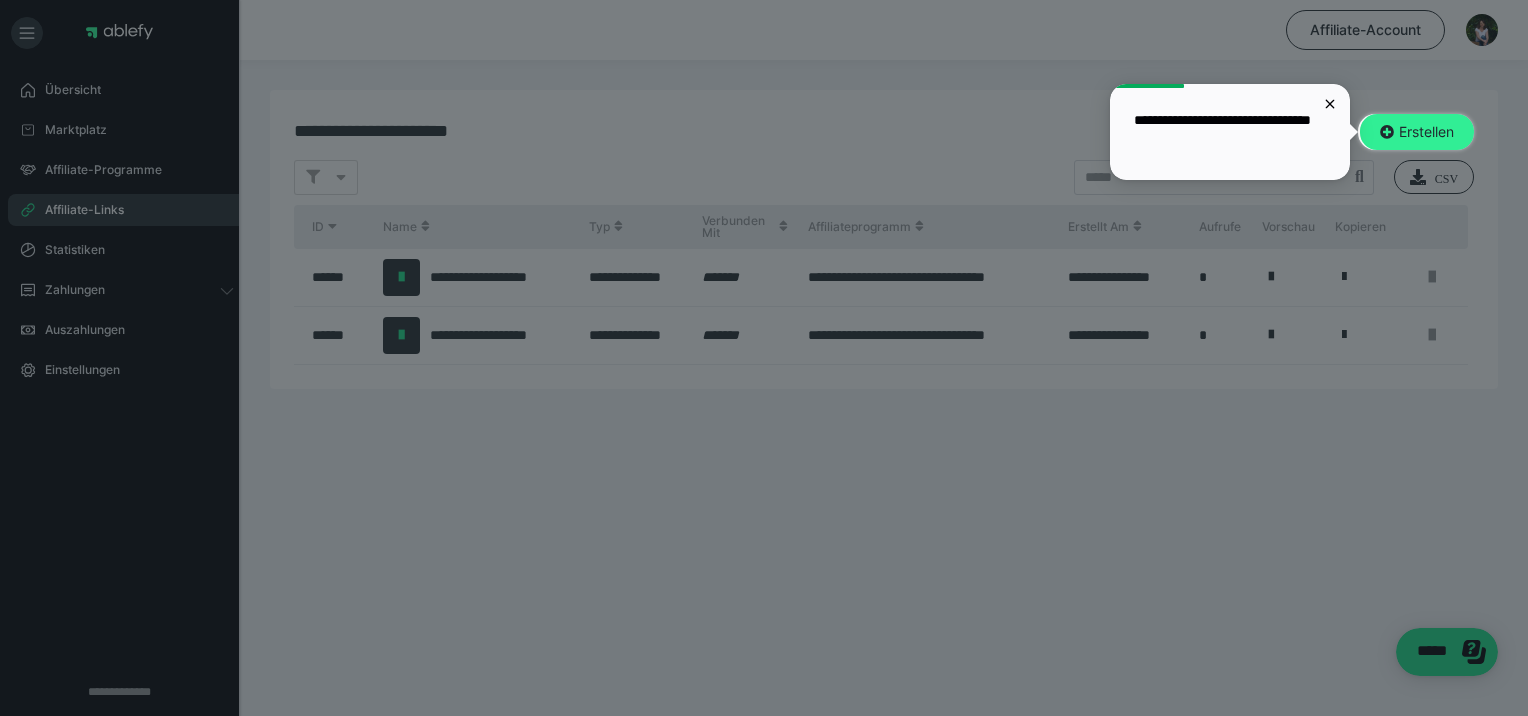 click on "Erstellen" at bounding box center (1417, 132) 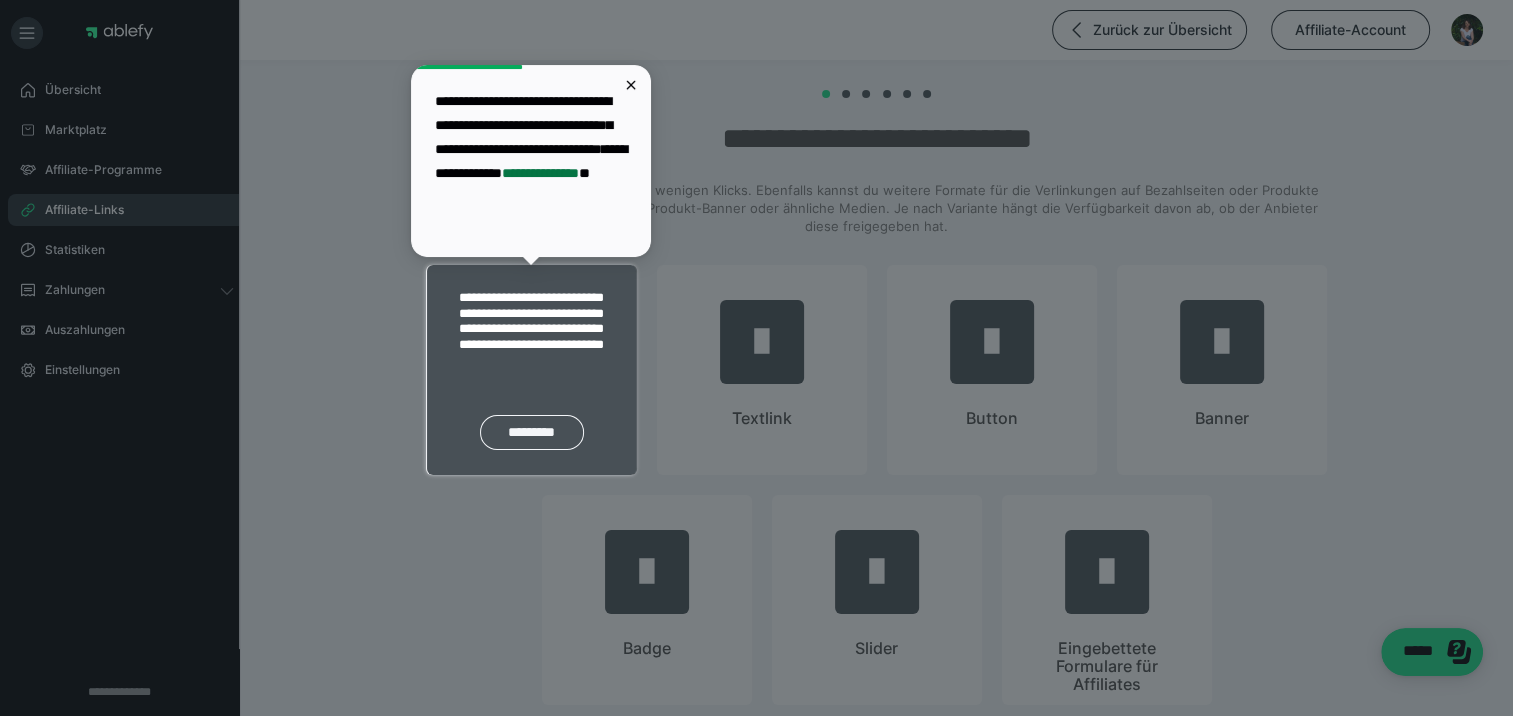 click on "*********" at bounding box center [532, 432] 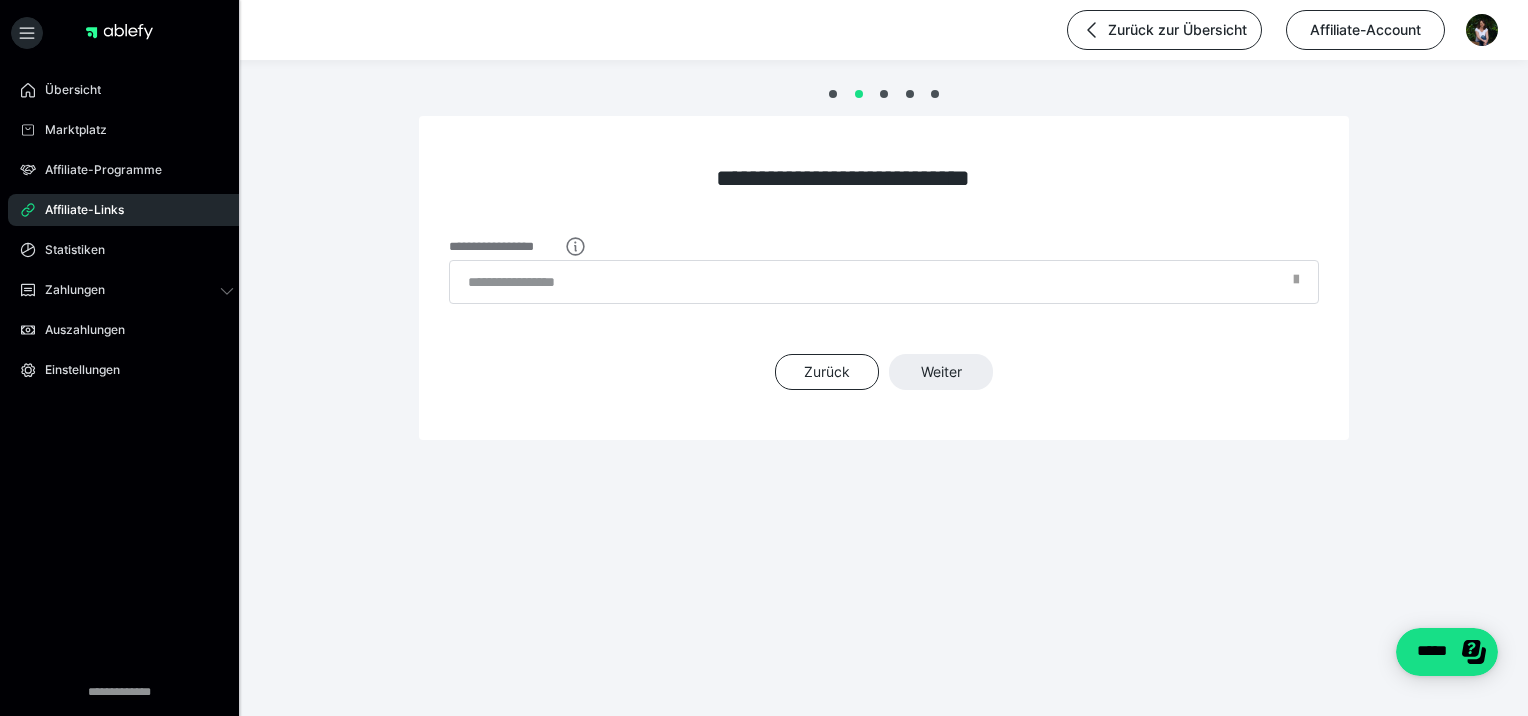 click at bounding box center (1296, 285) 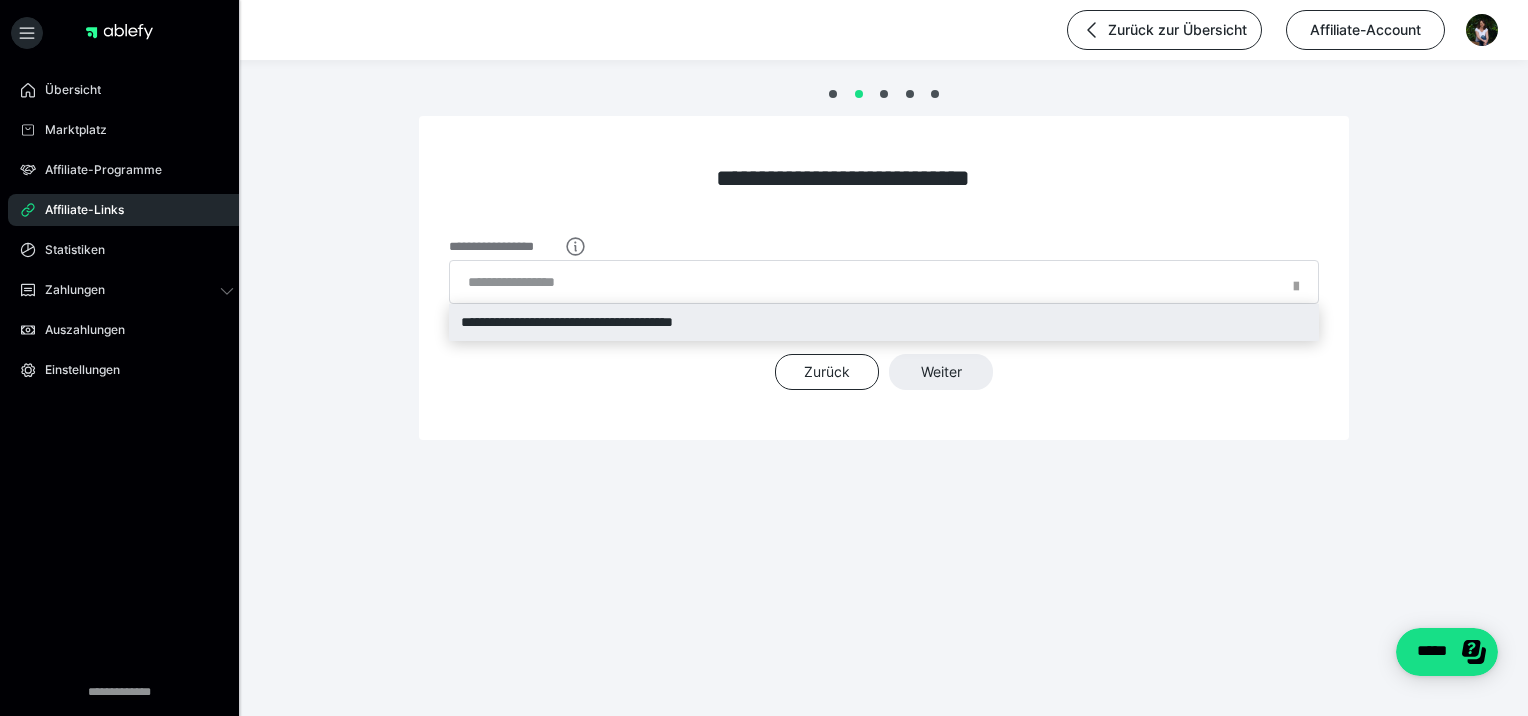 click on "**********" at bounding box center (884, 322) 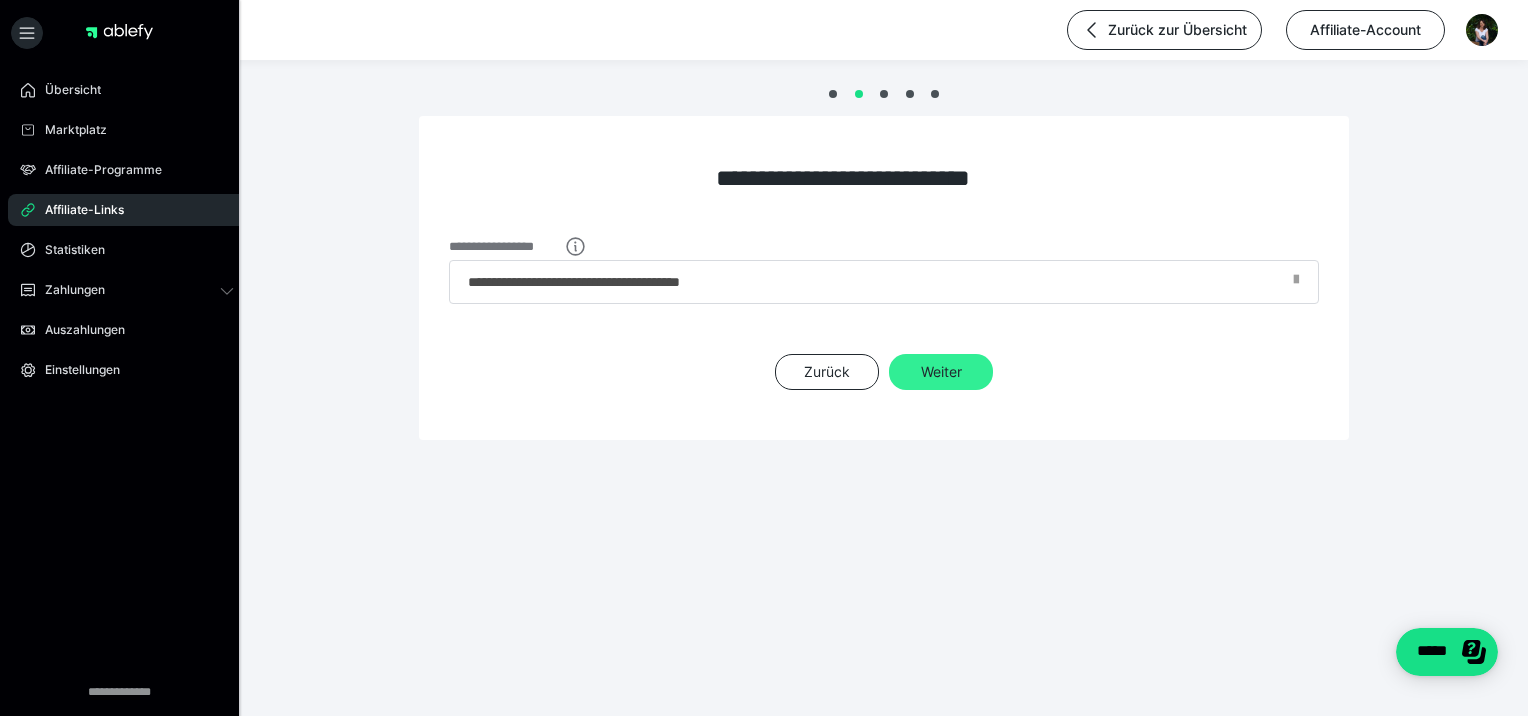 click on "Weiter" at bounding box center (941, 372) 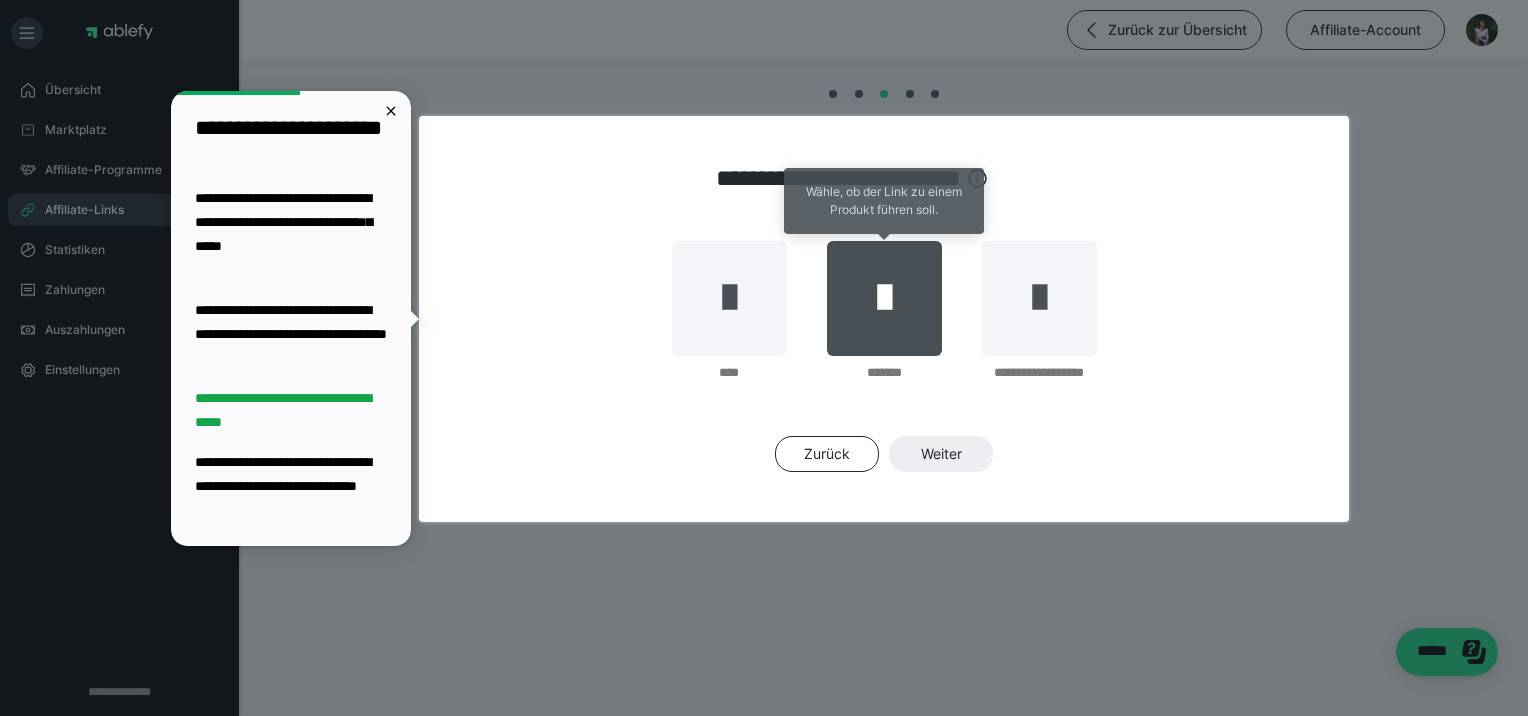 click at bounding box center [884, 298] 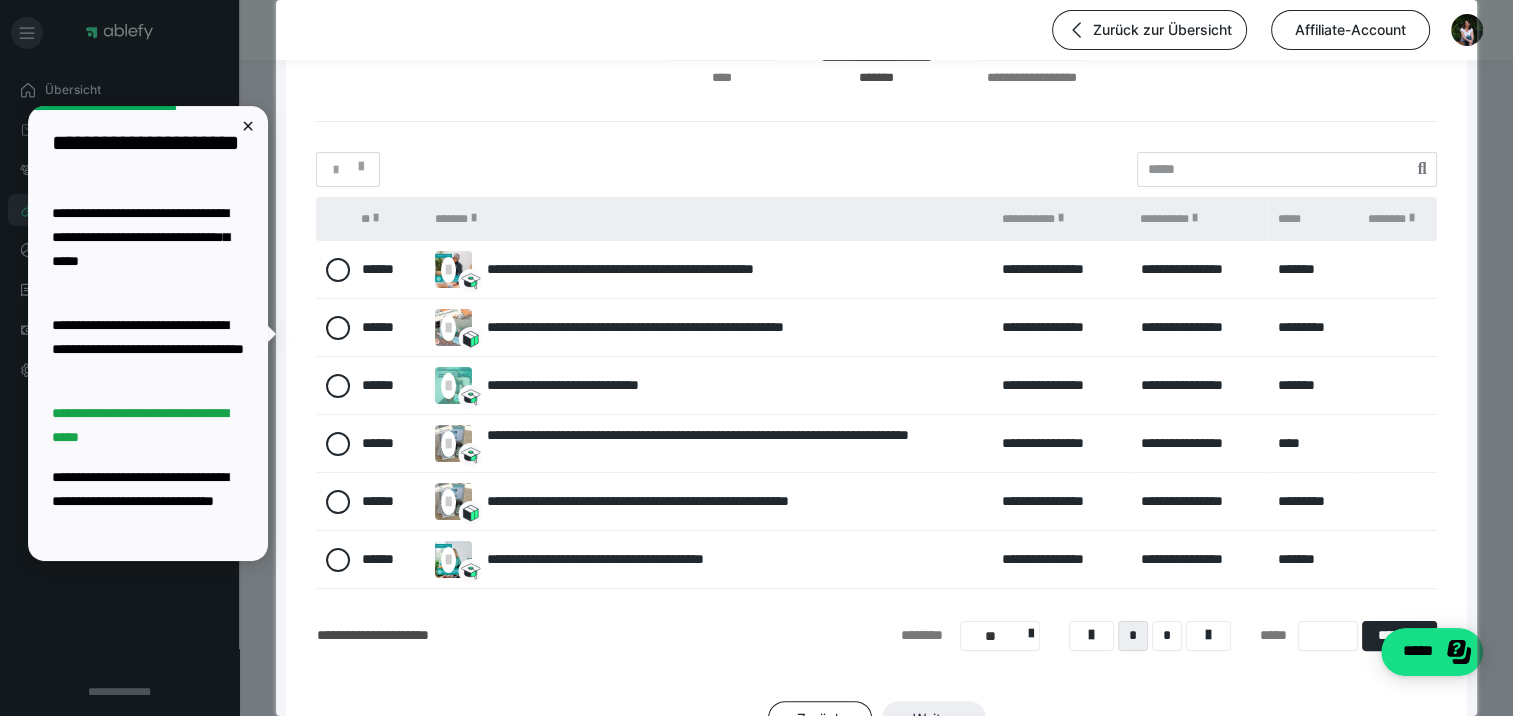scroll, scrollTop: 300, scrollLeft: 0, axis: vertical 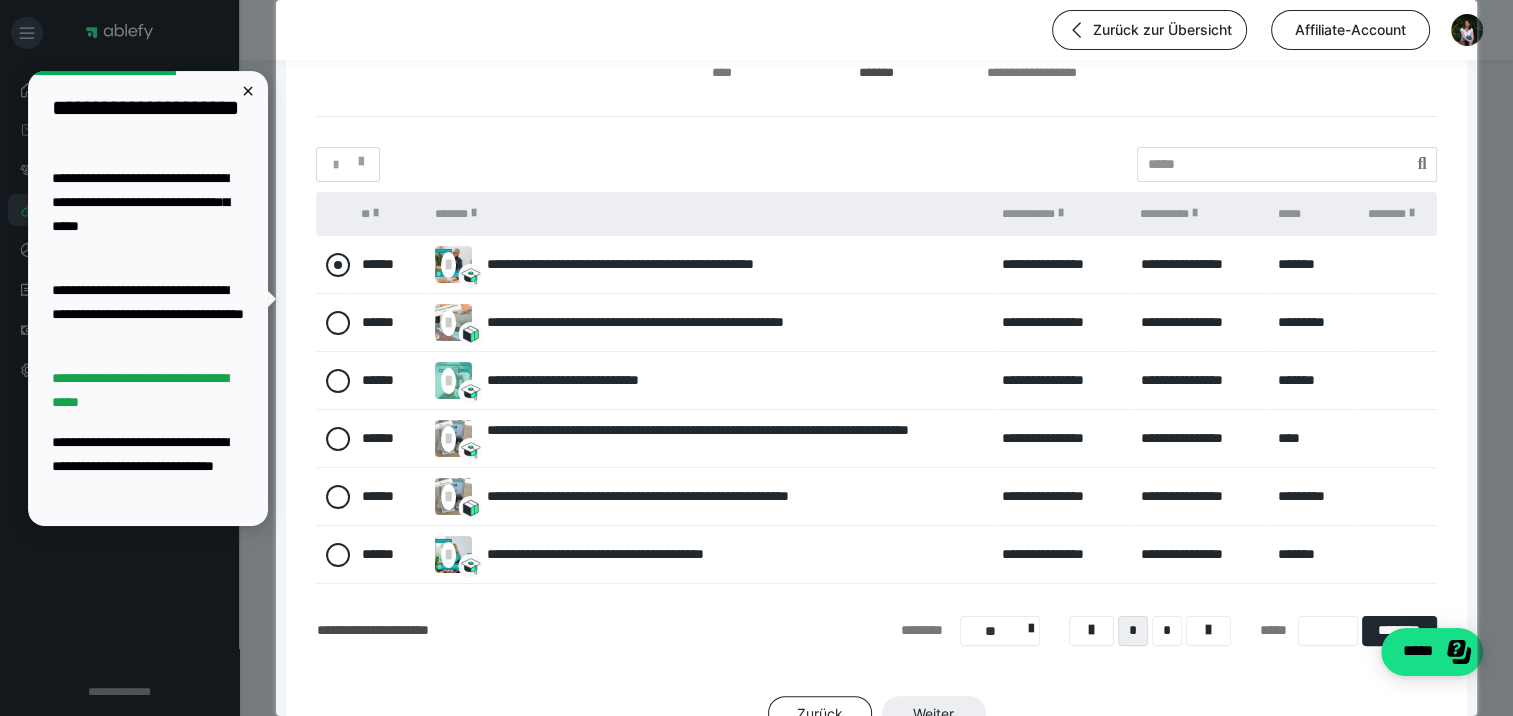 click at bounding box center [338, 265] 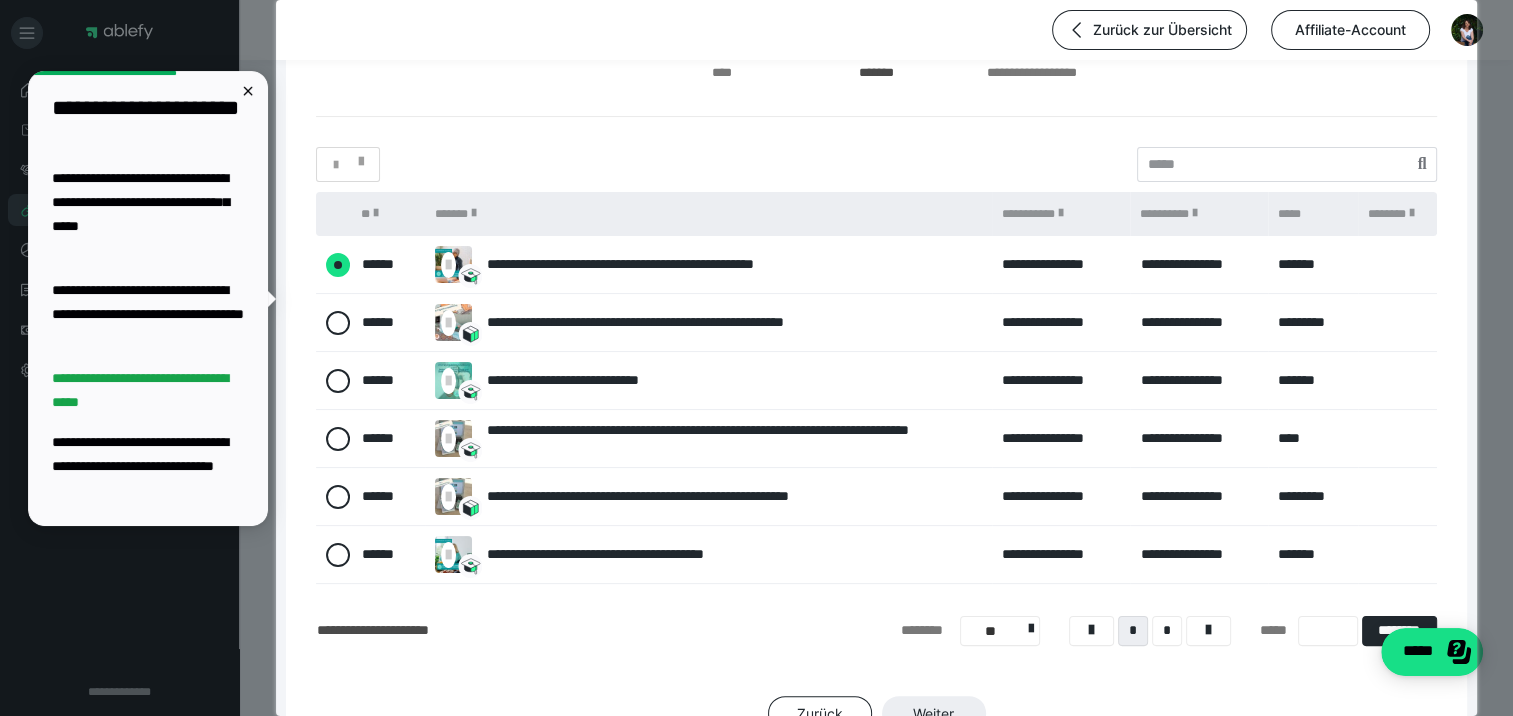 radio on "****" 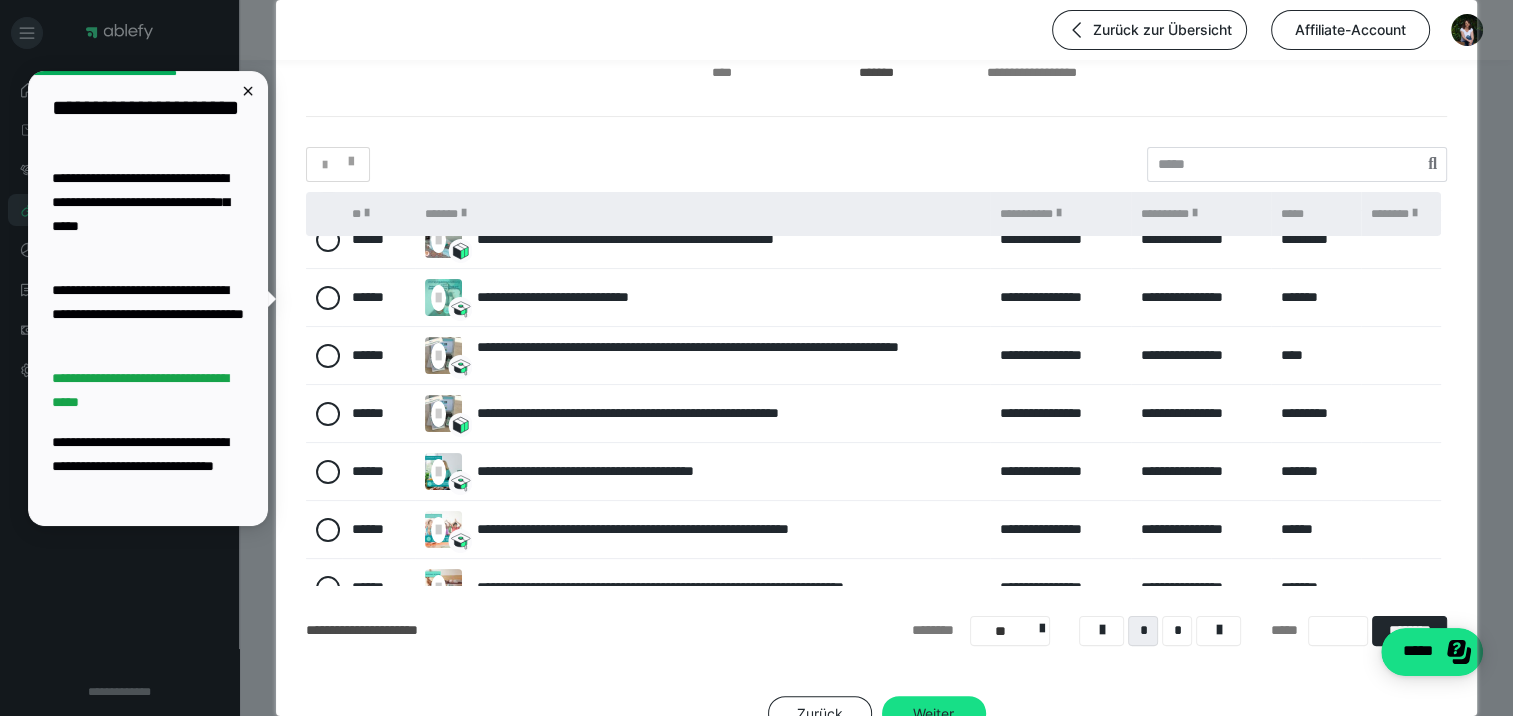 scroll, scrollTop: 228, scrollLeft: 0, axis: vertical 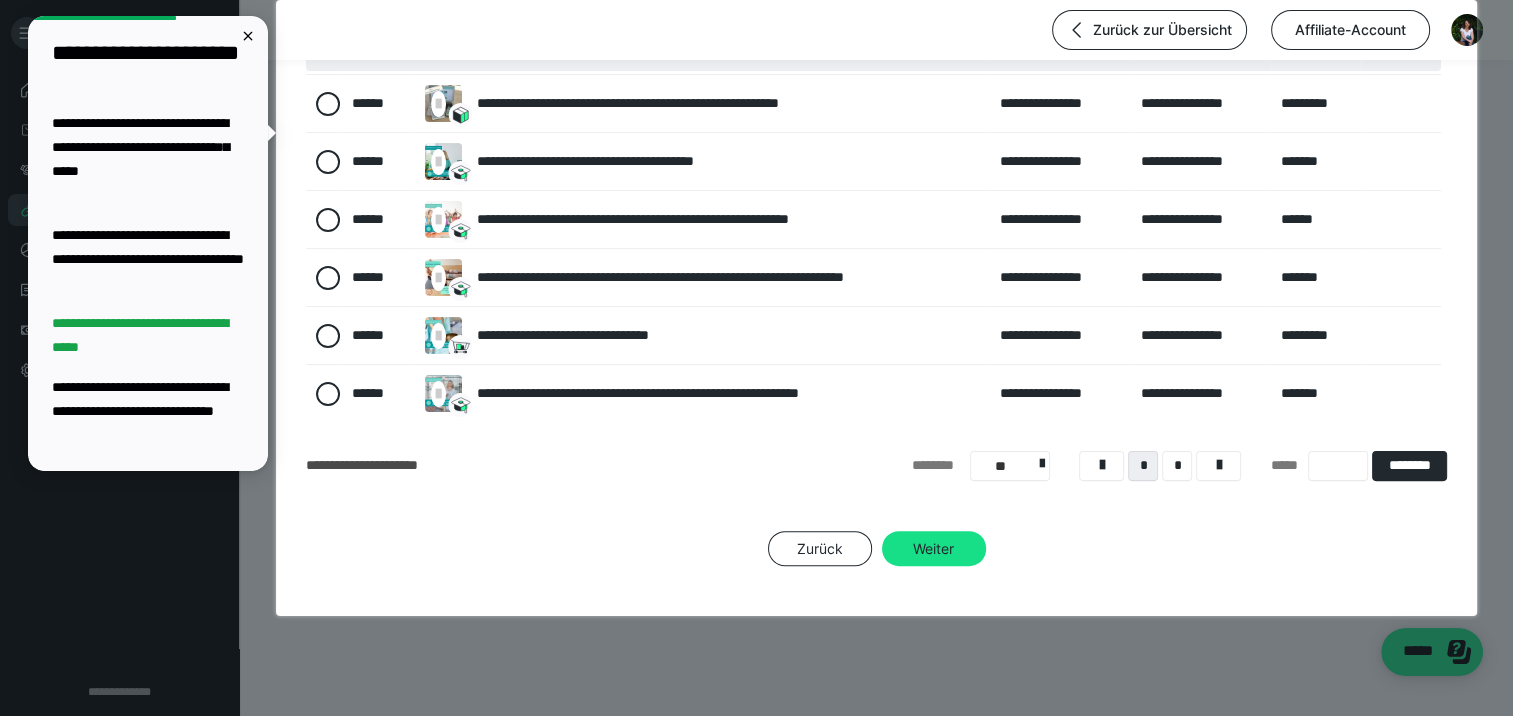 click on "Weiter" at bounding box center (934, 549) 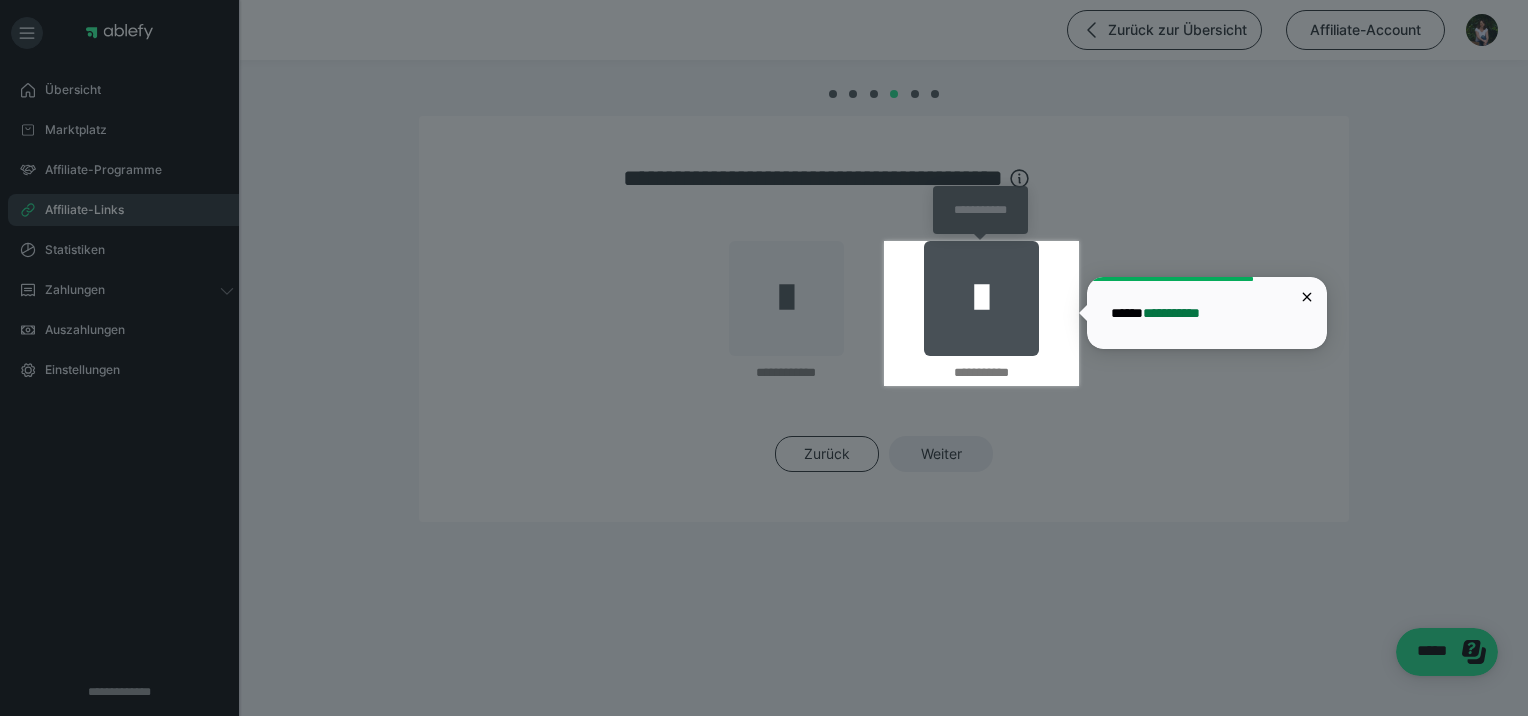 click at bounding box center (981, 298) 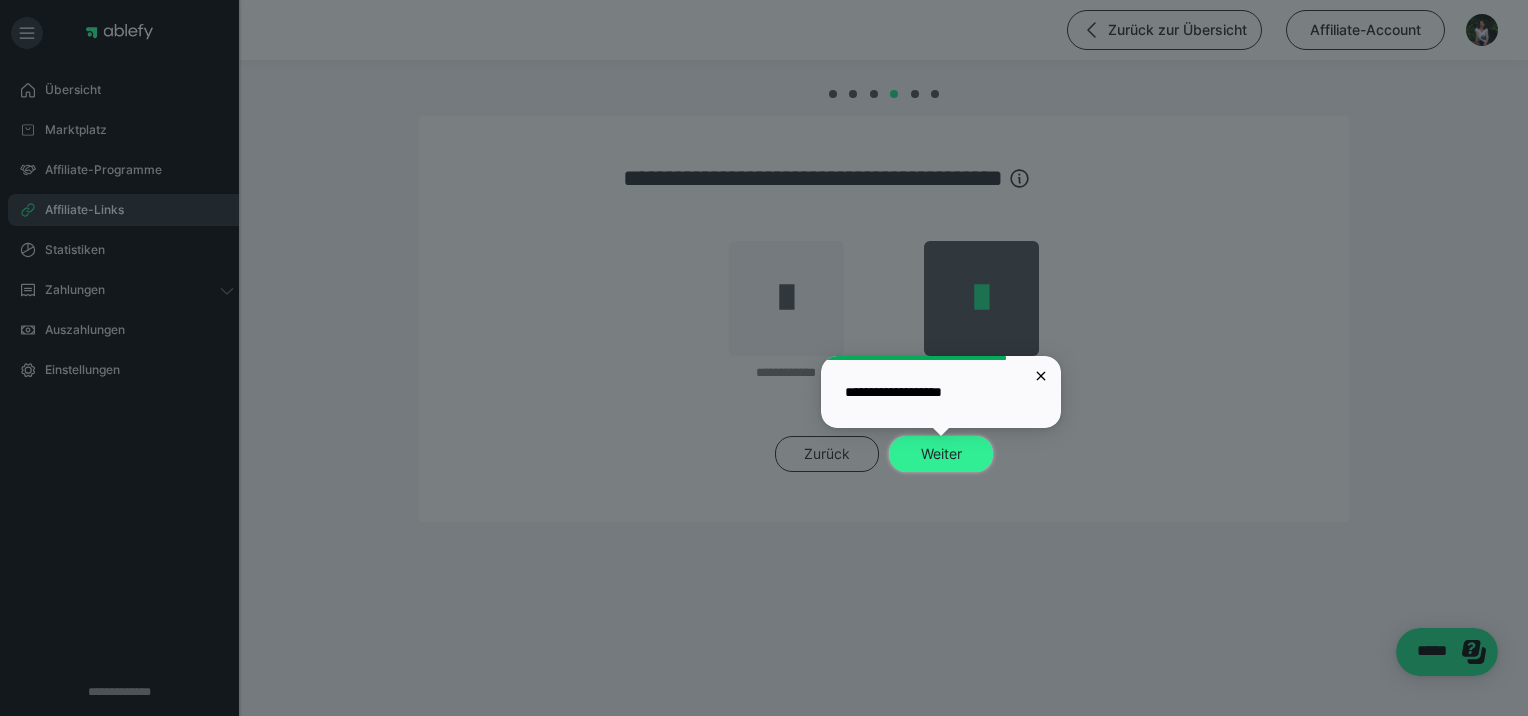click on "Weiter" at bounding box center (941, 454) 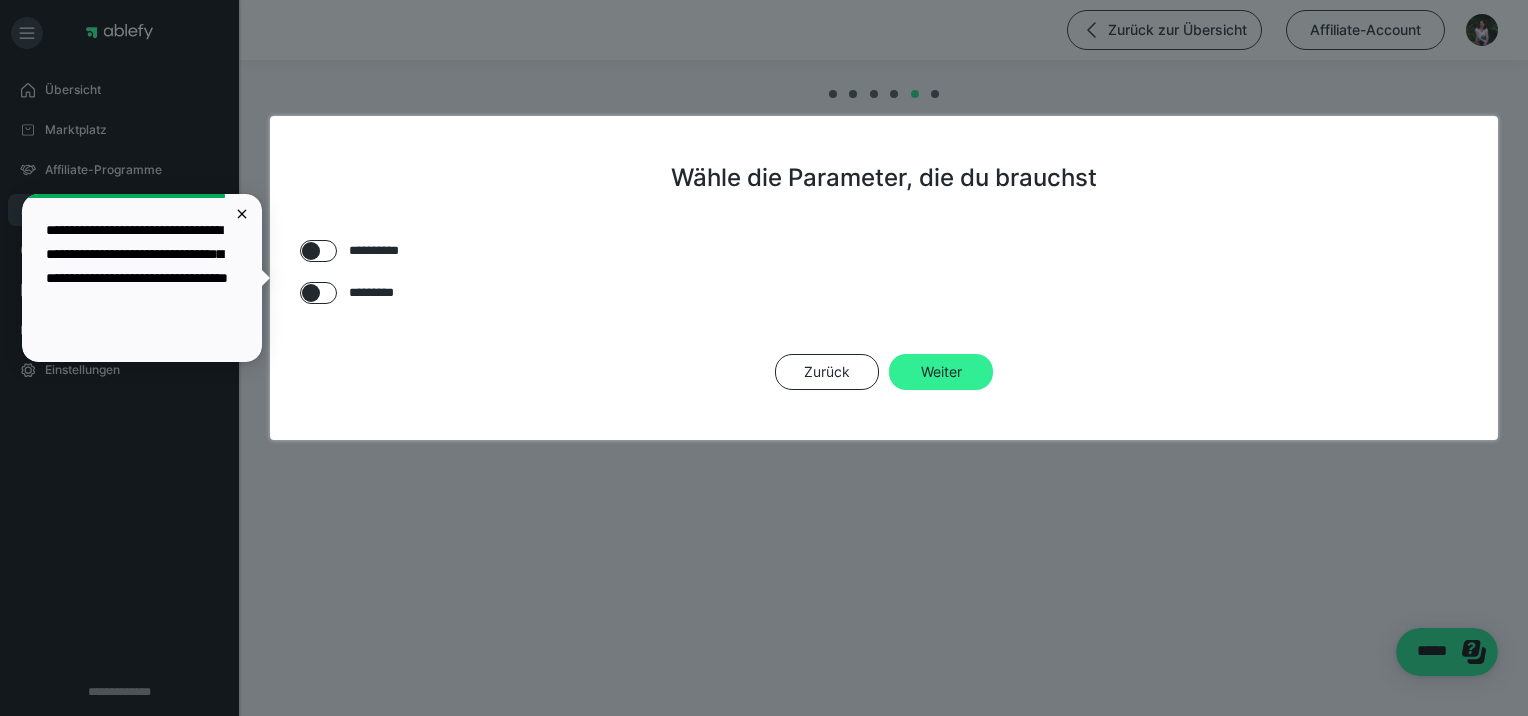 click on "Weiter" at bounding box center (941, 372) 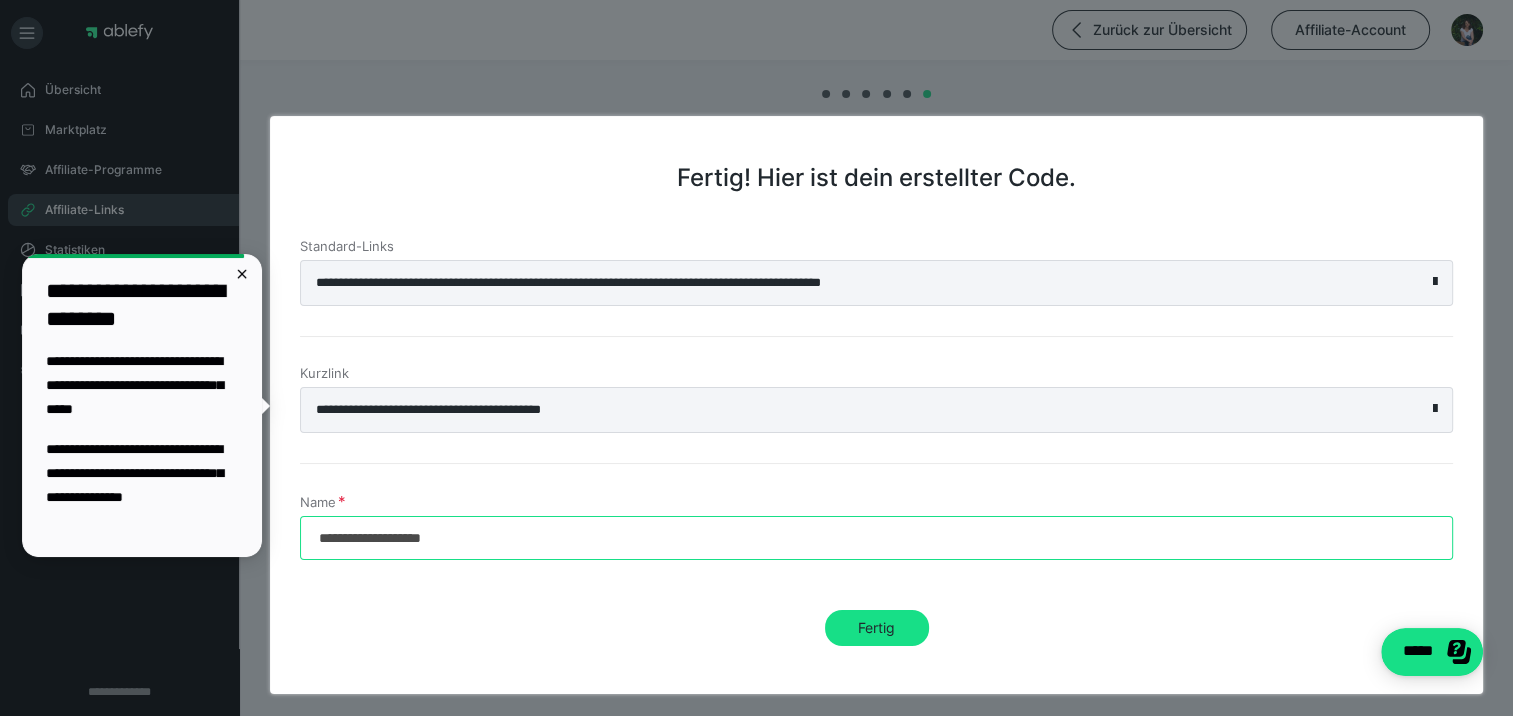 click on "**********" at bounding box center (876, 538) 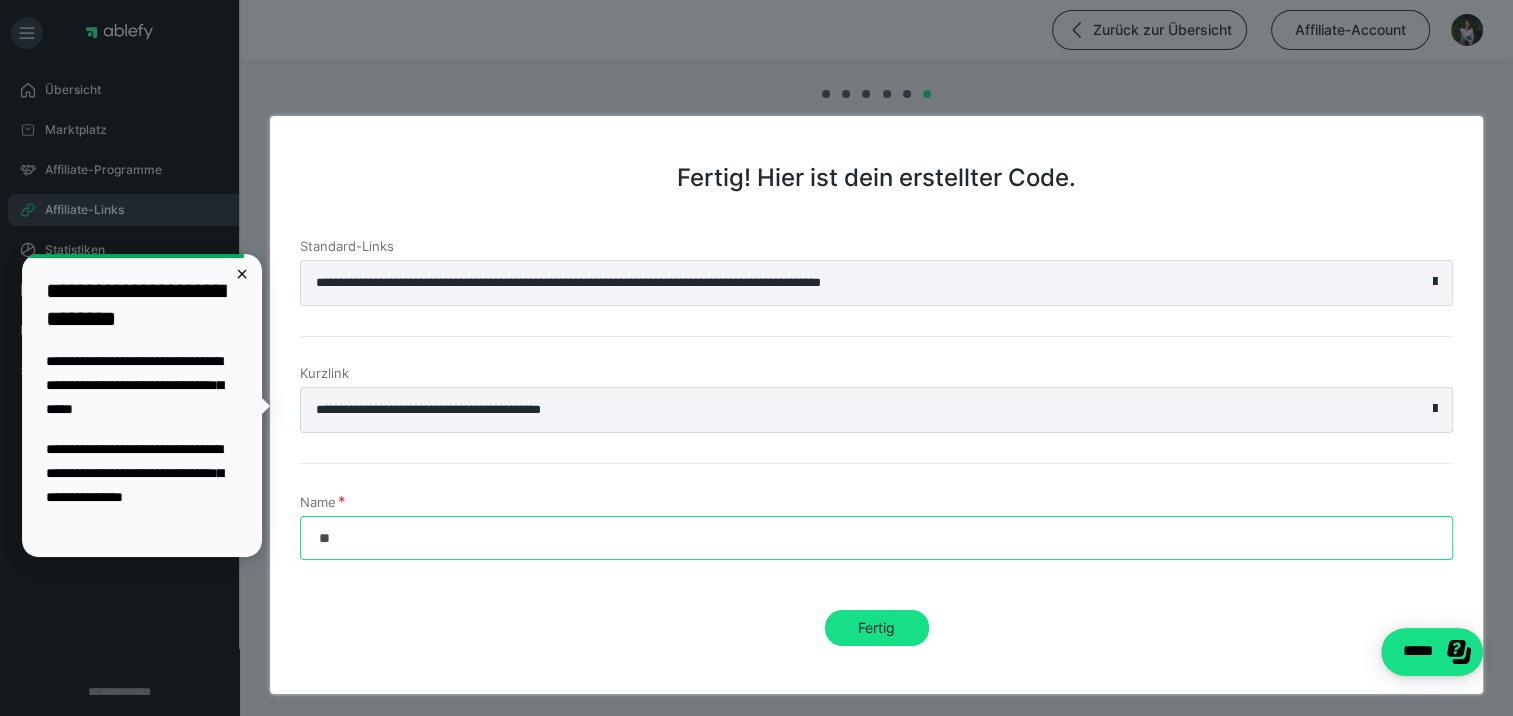 type on "*" 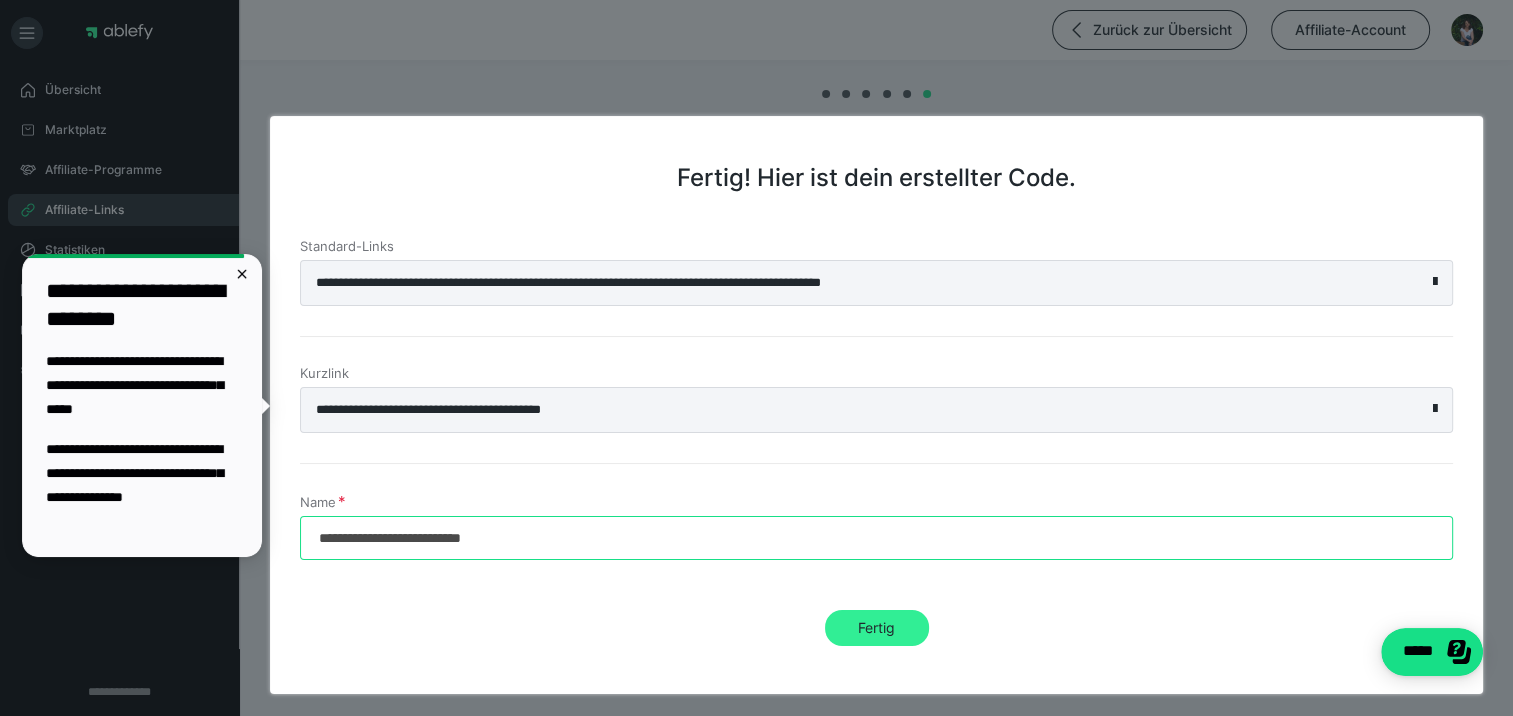 type on "**********" 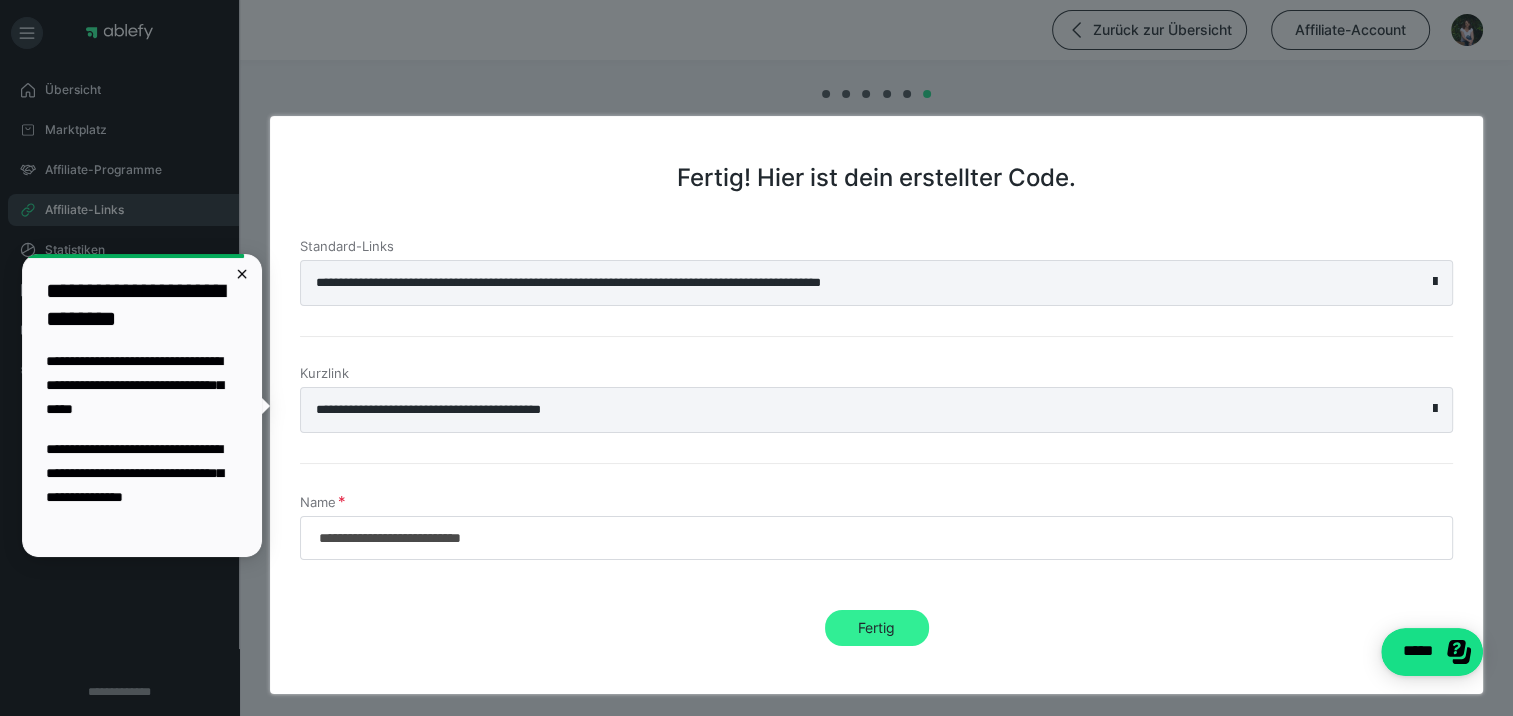 click on "Fertig" at bounding box center [877, 628] 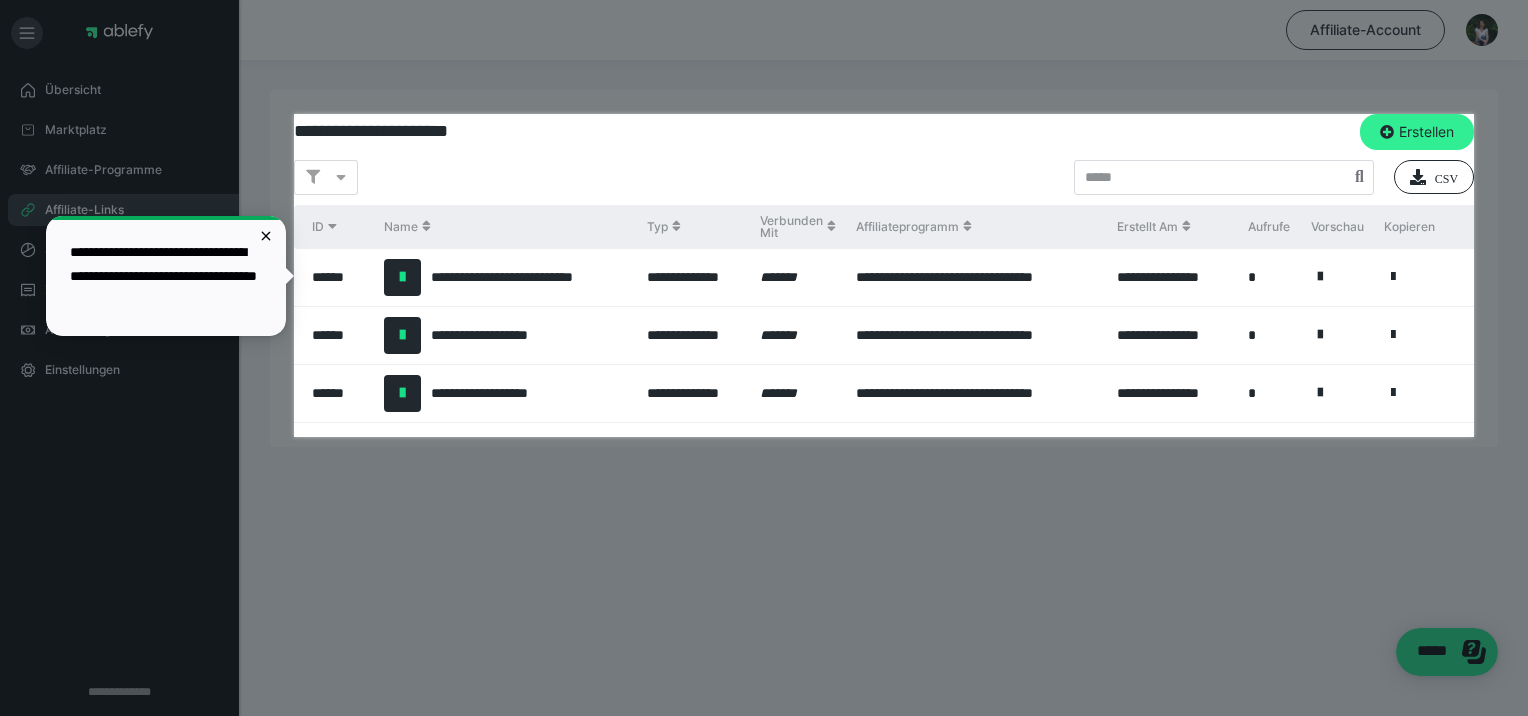 click on "Erstellen" at bounding box center [1417, 132] 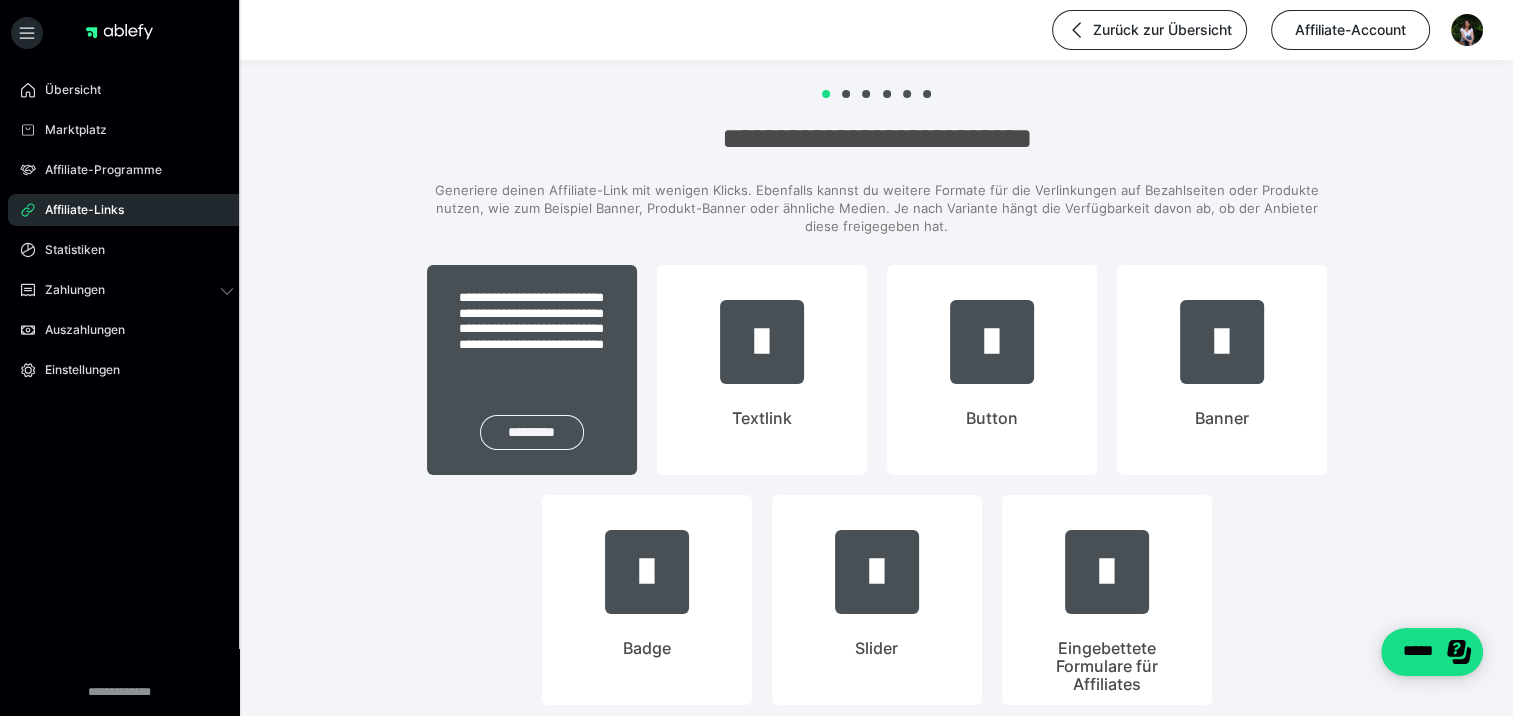 click on "*********" at bounding box center [532, 432] 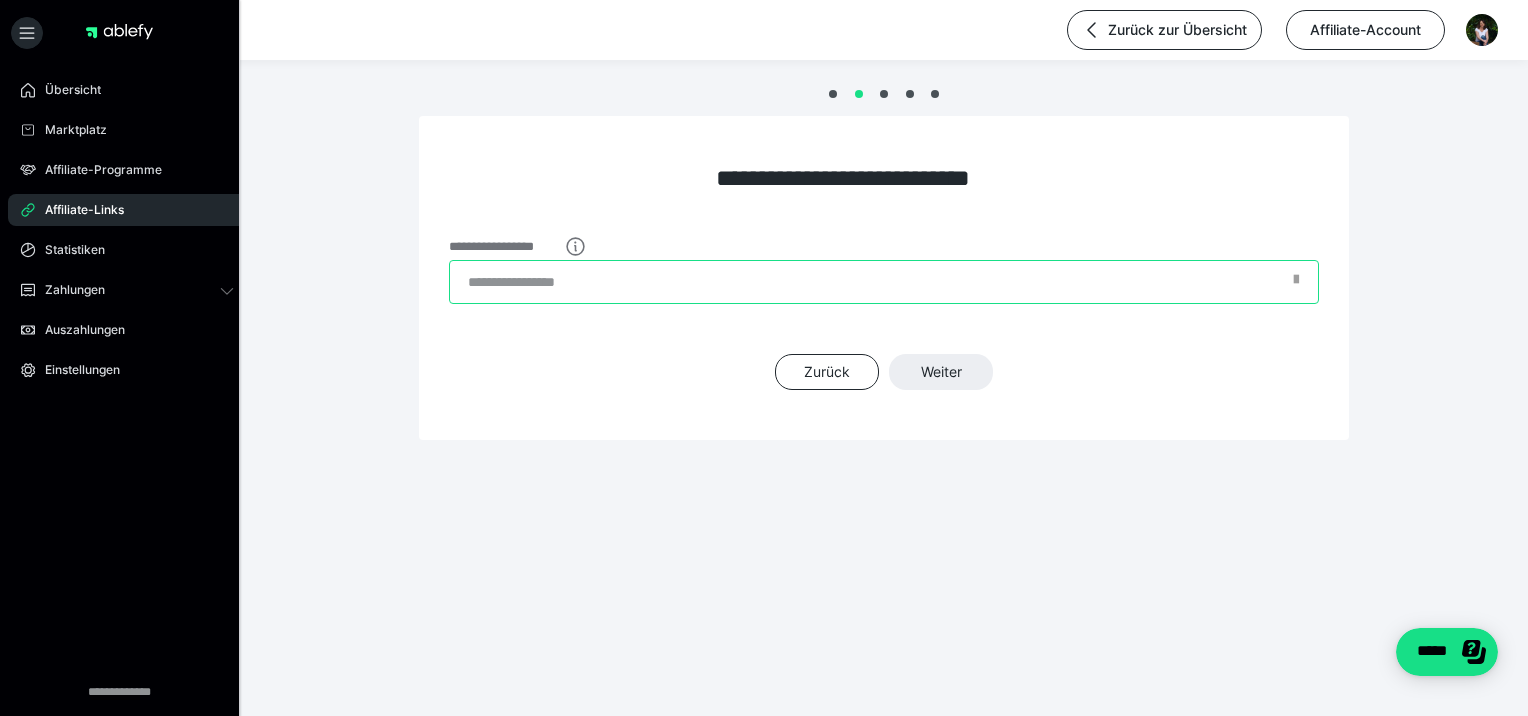 click on "**********" at bounding box center (884, 282) 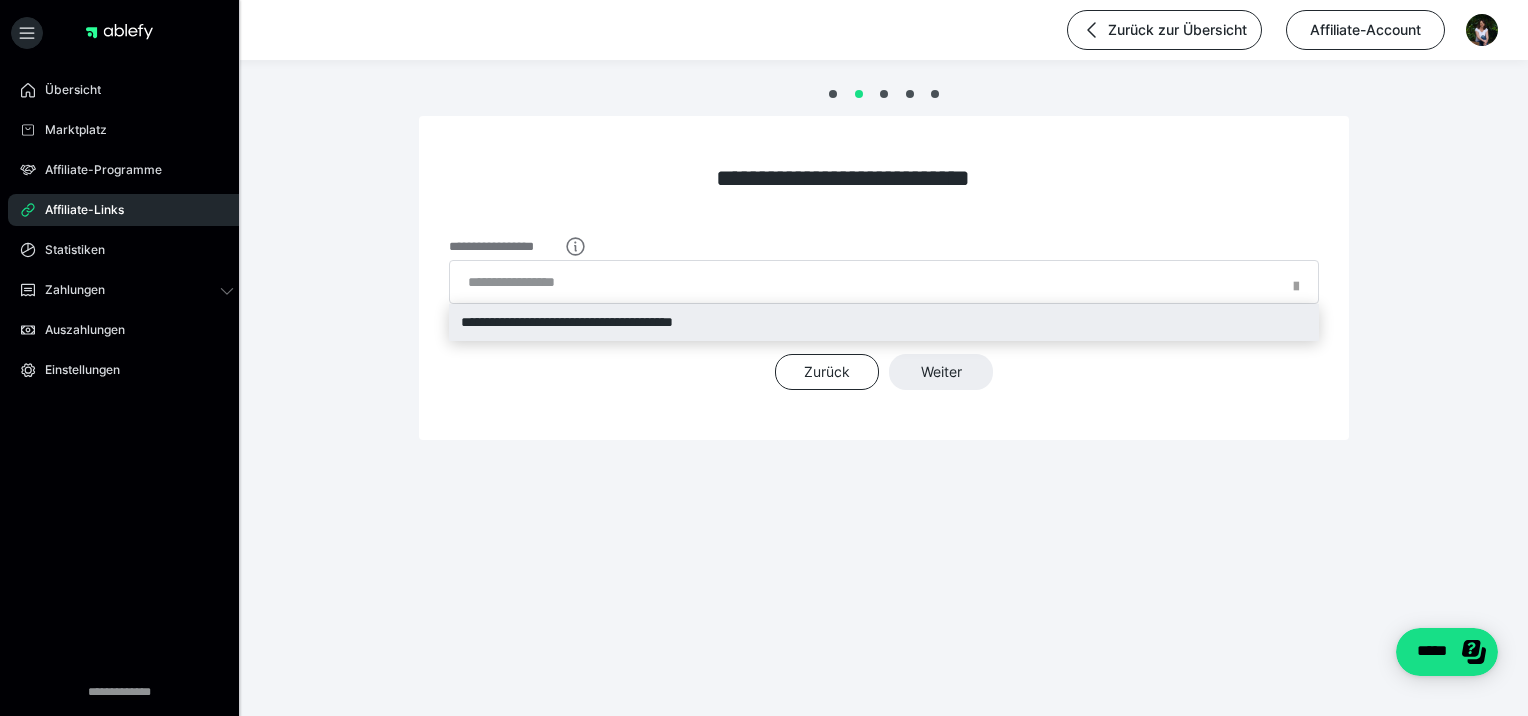 click on "**********" at bounding box center (884, 322) 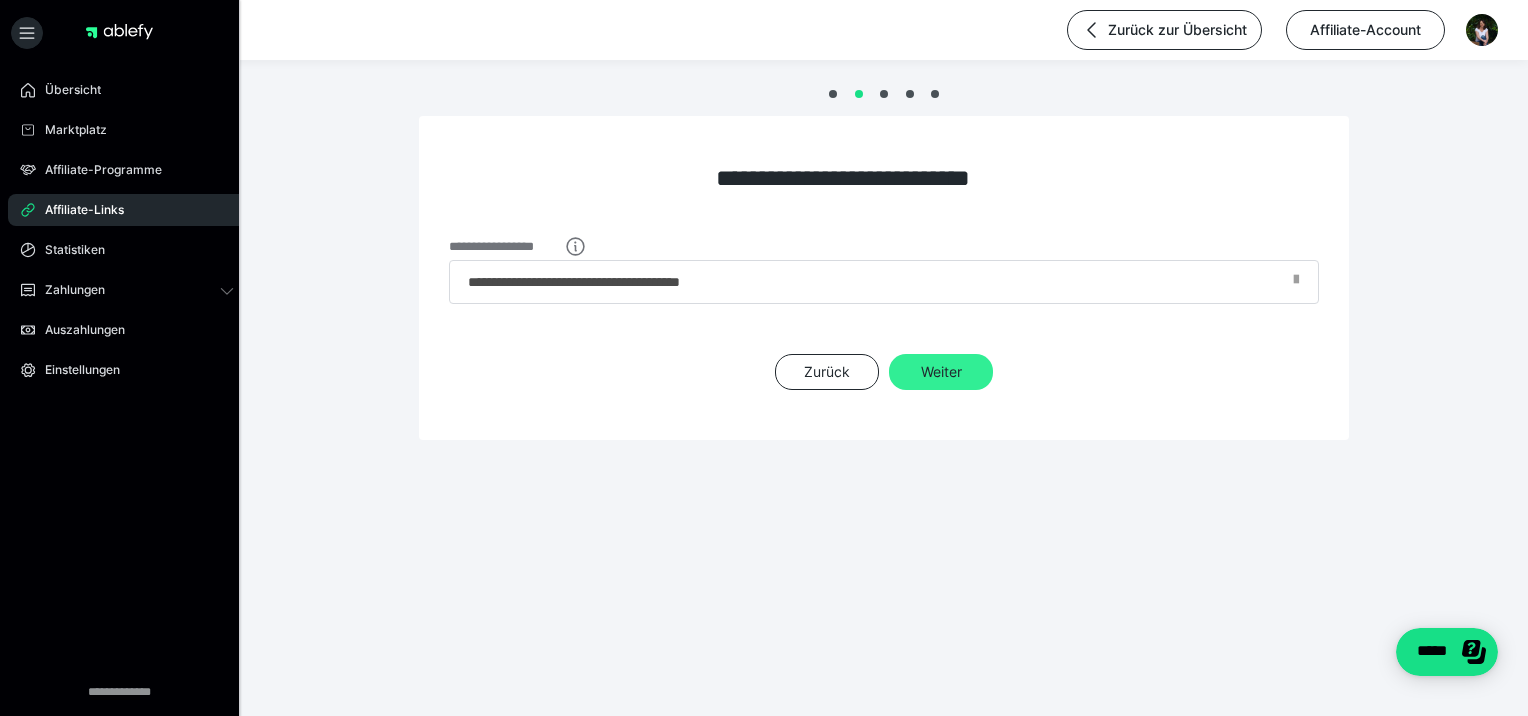 click on "Weiter" at bounding box center (941, 372) 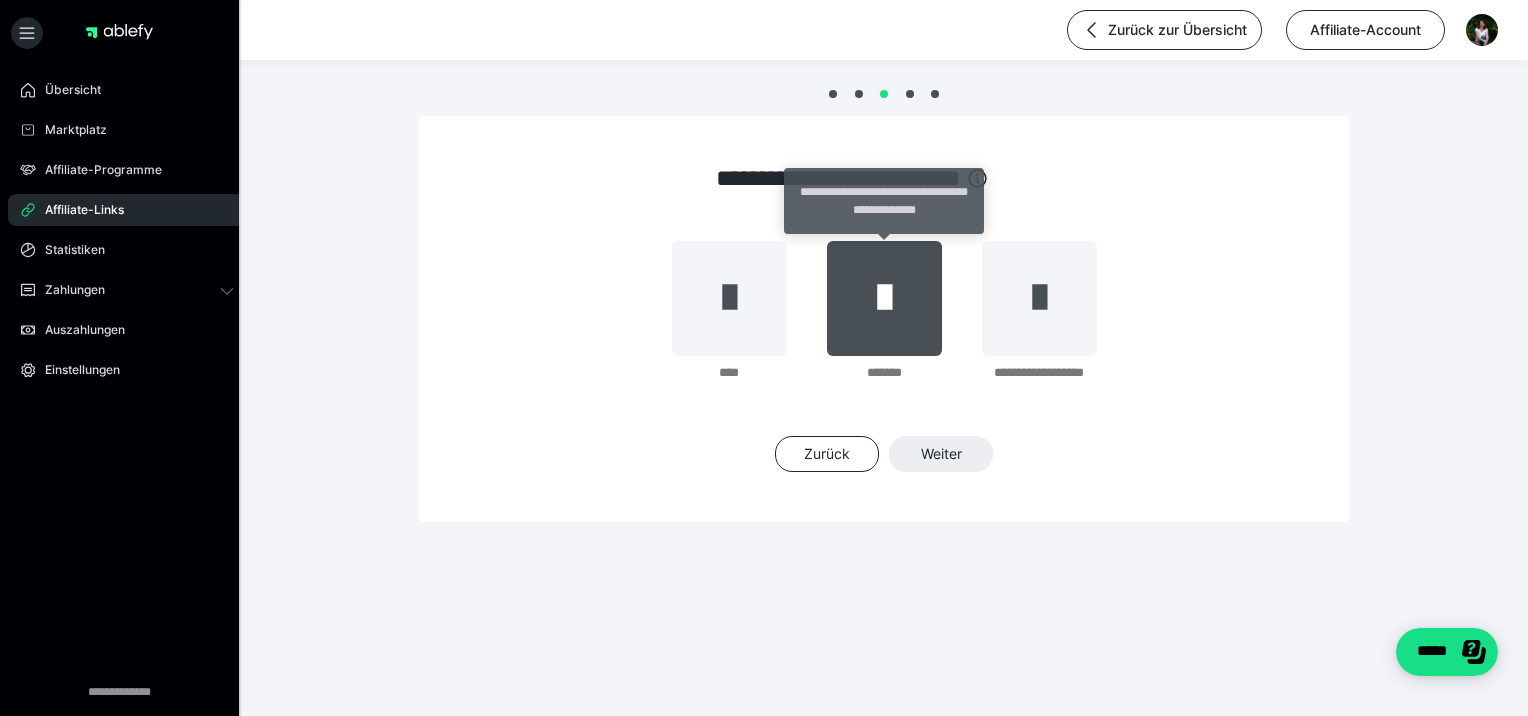 click at bounding box center (884, 298) 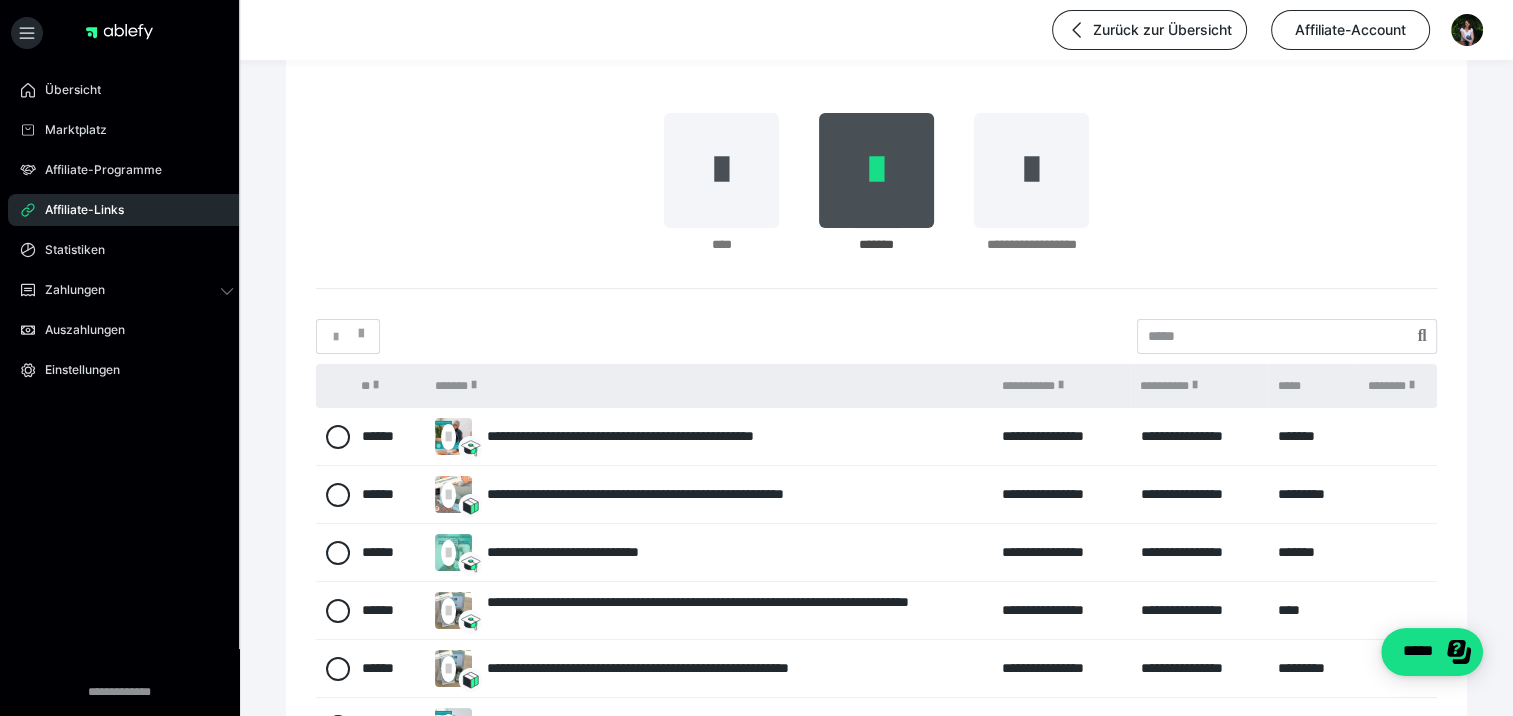 scroll, scrollTop: 200, scrollLeft: 0, axis: vertical 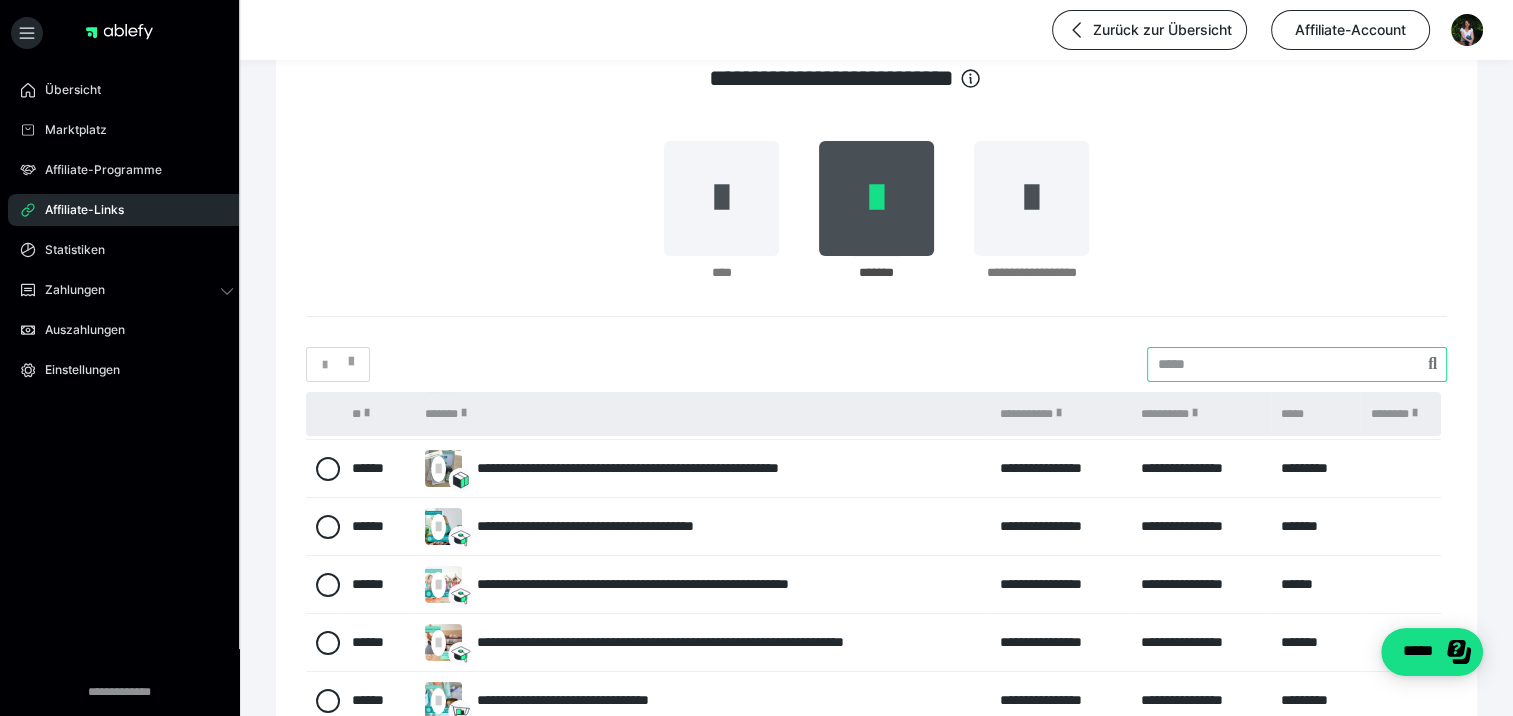 drag, startPoint x: 1182, startPoint y: 361, endPoint x: 1175, endPoint y: 372, distance: 13.038404 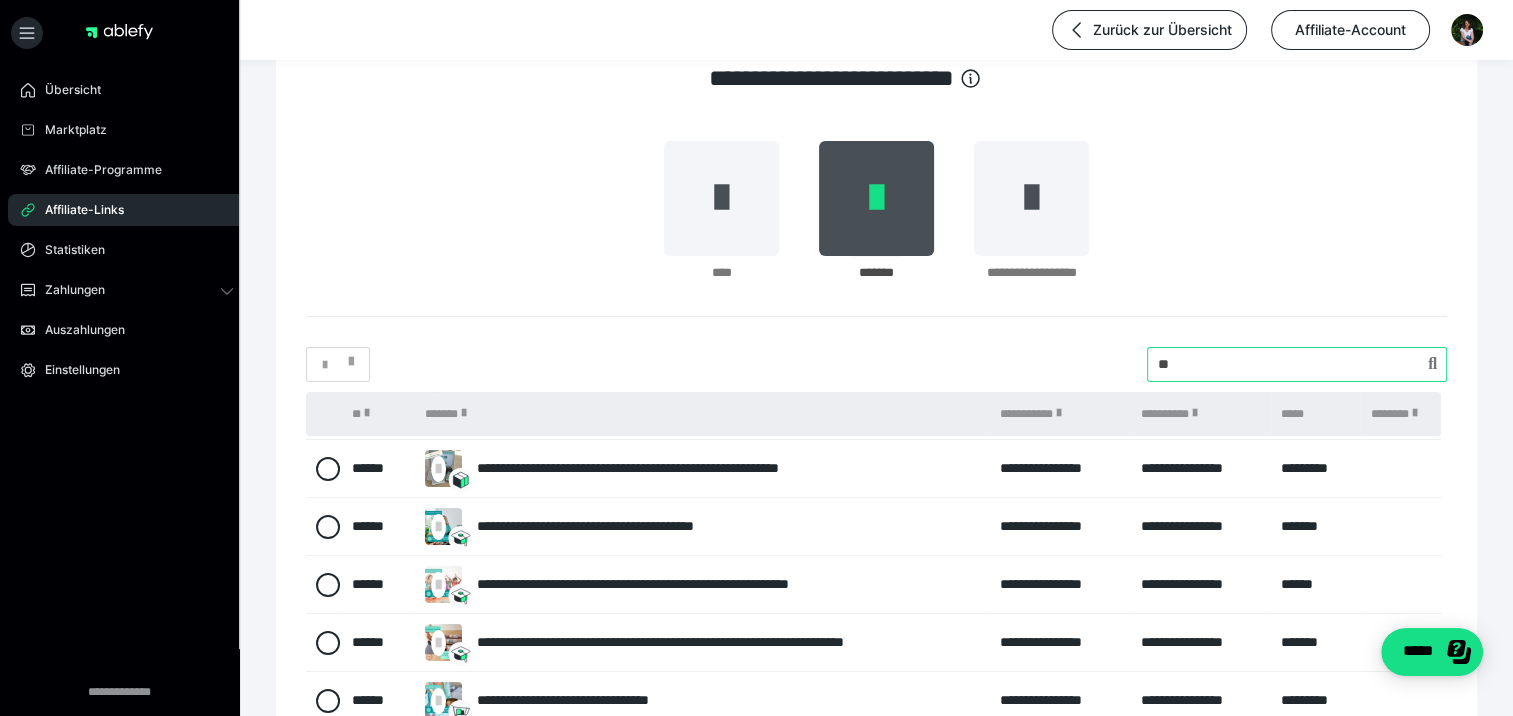type on "*" 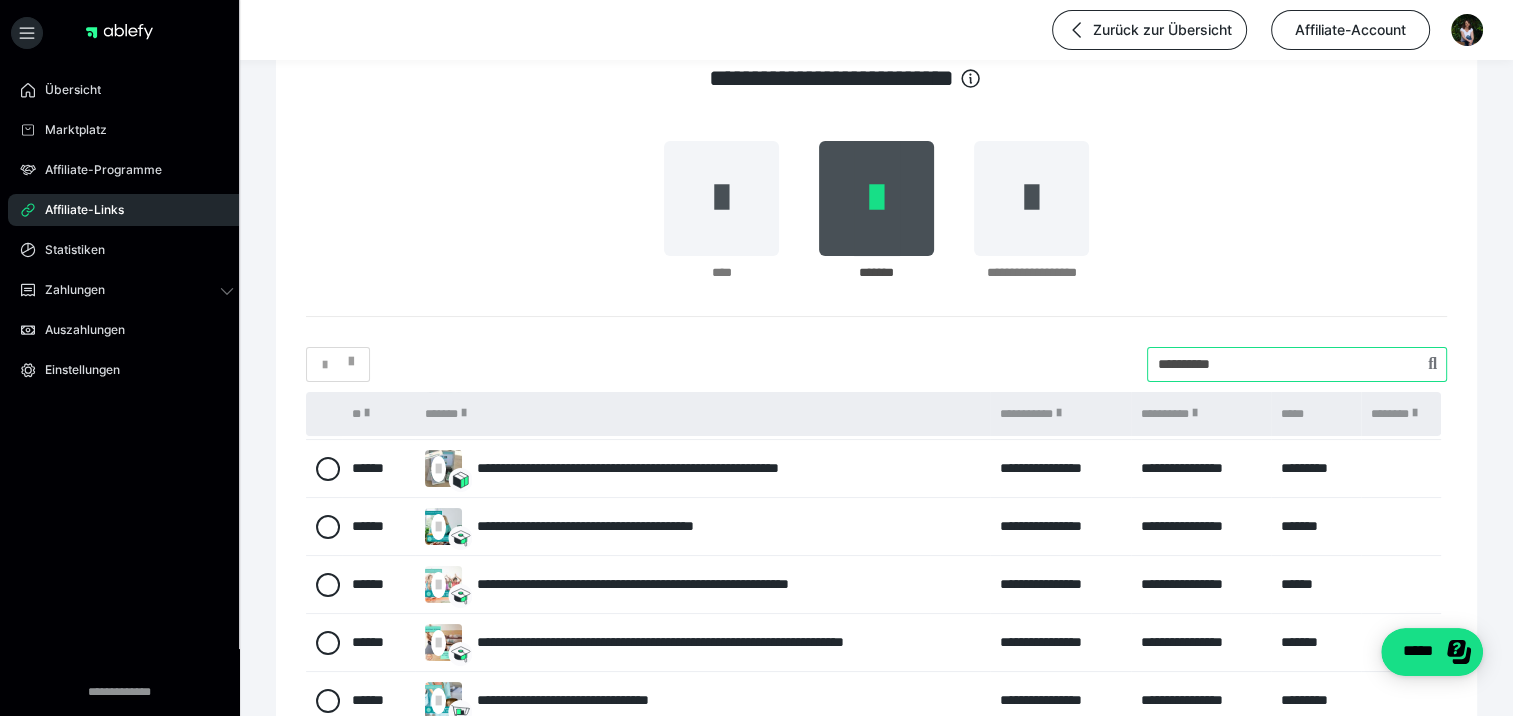 type on "**********" 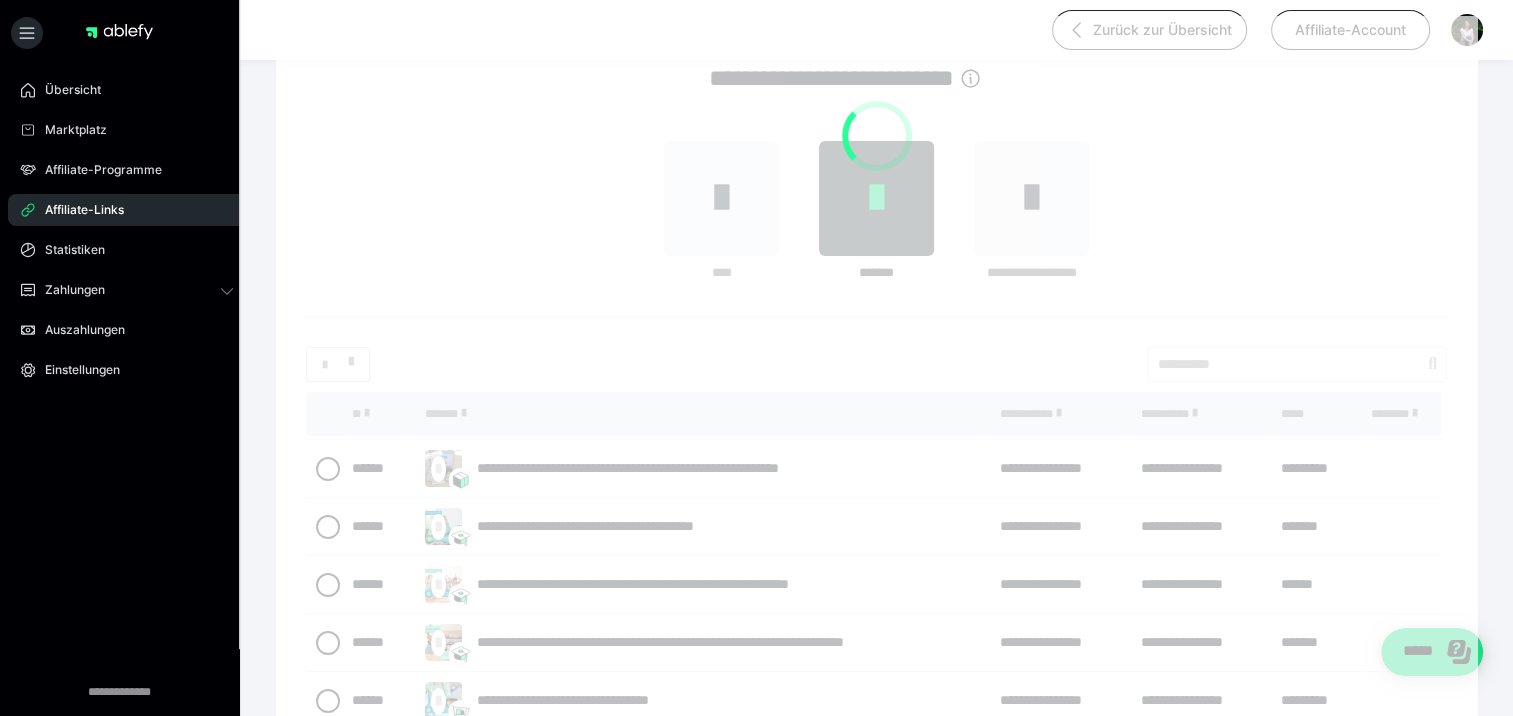 click on "**********" at bounding box center (876, 536) 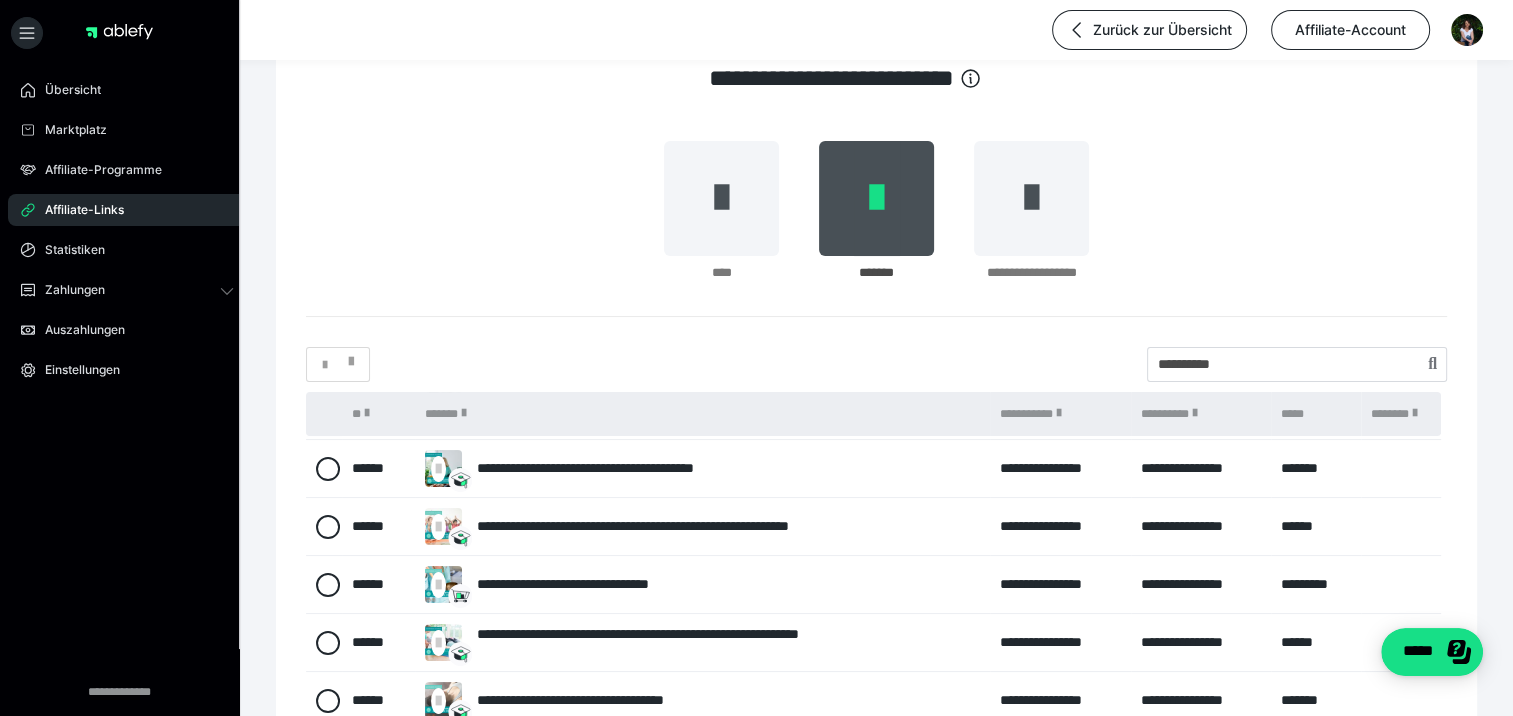 scroll, scrollTop: 170, scrollLeft: 0, axis: vertical 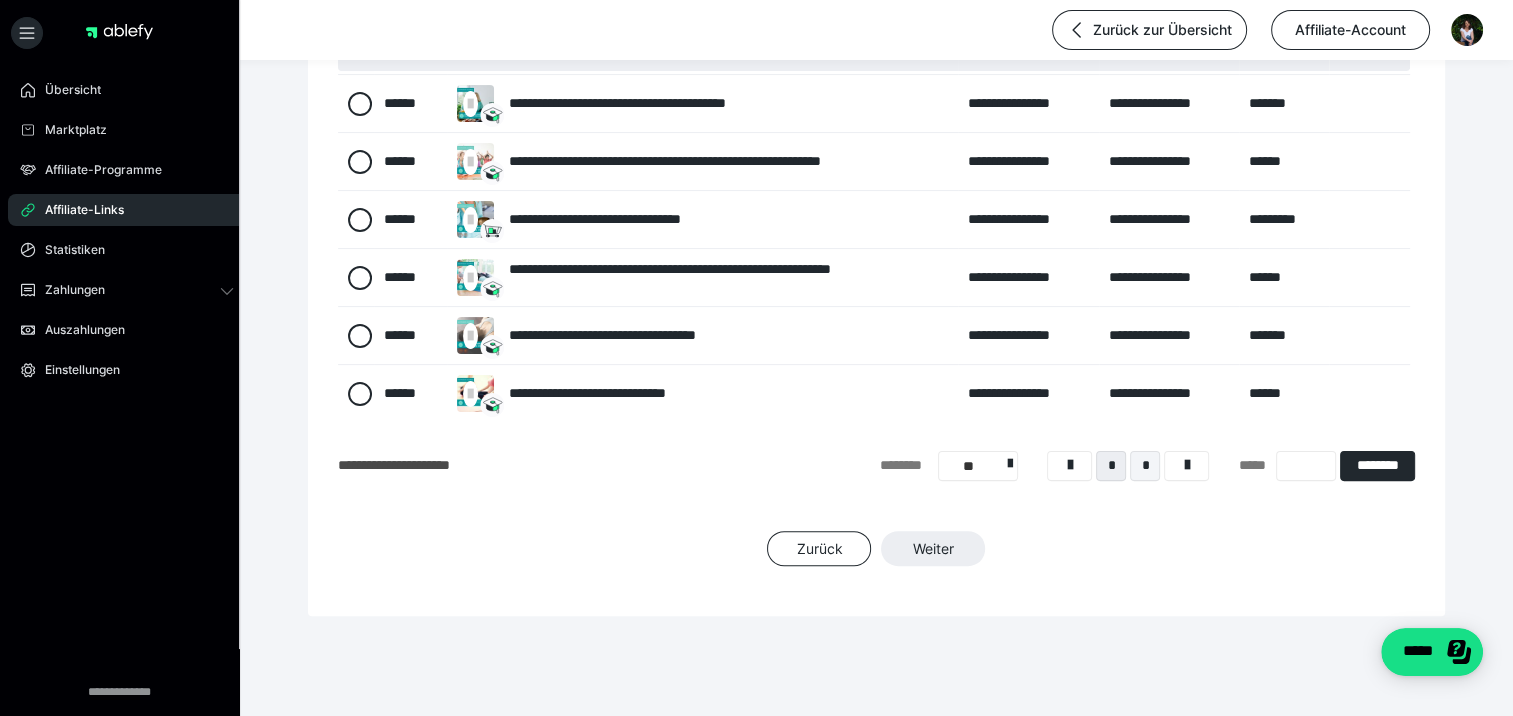 click on "*" at bounding box center [1145, 466] 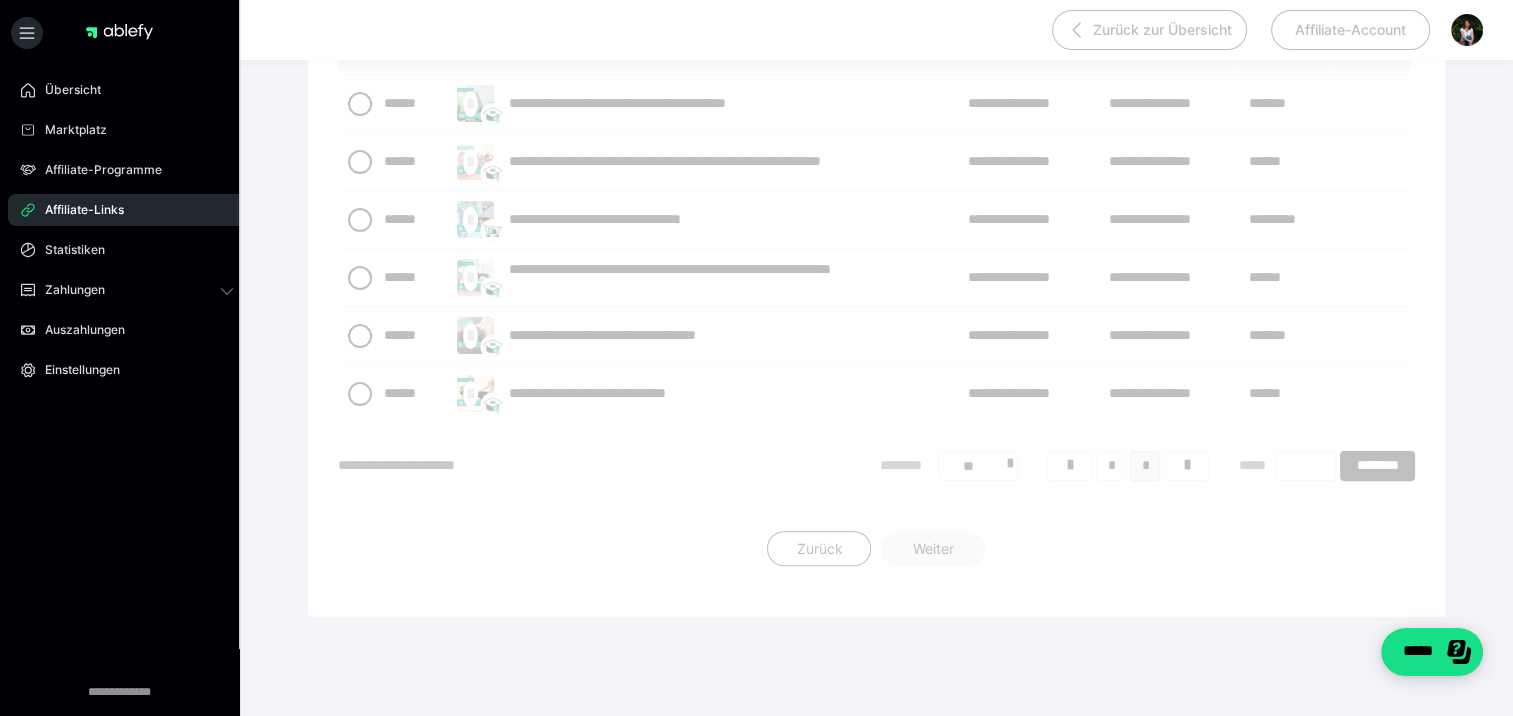 scroll, scrollTop: 56, scrollLeft: 0, axis: vertical 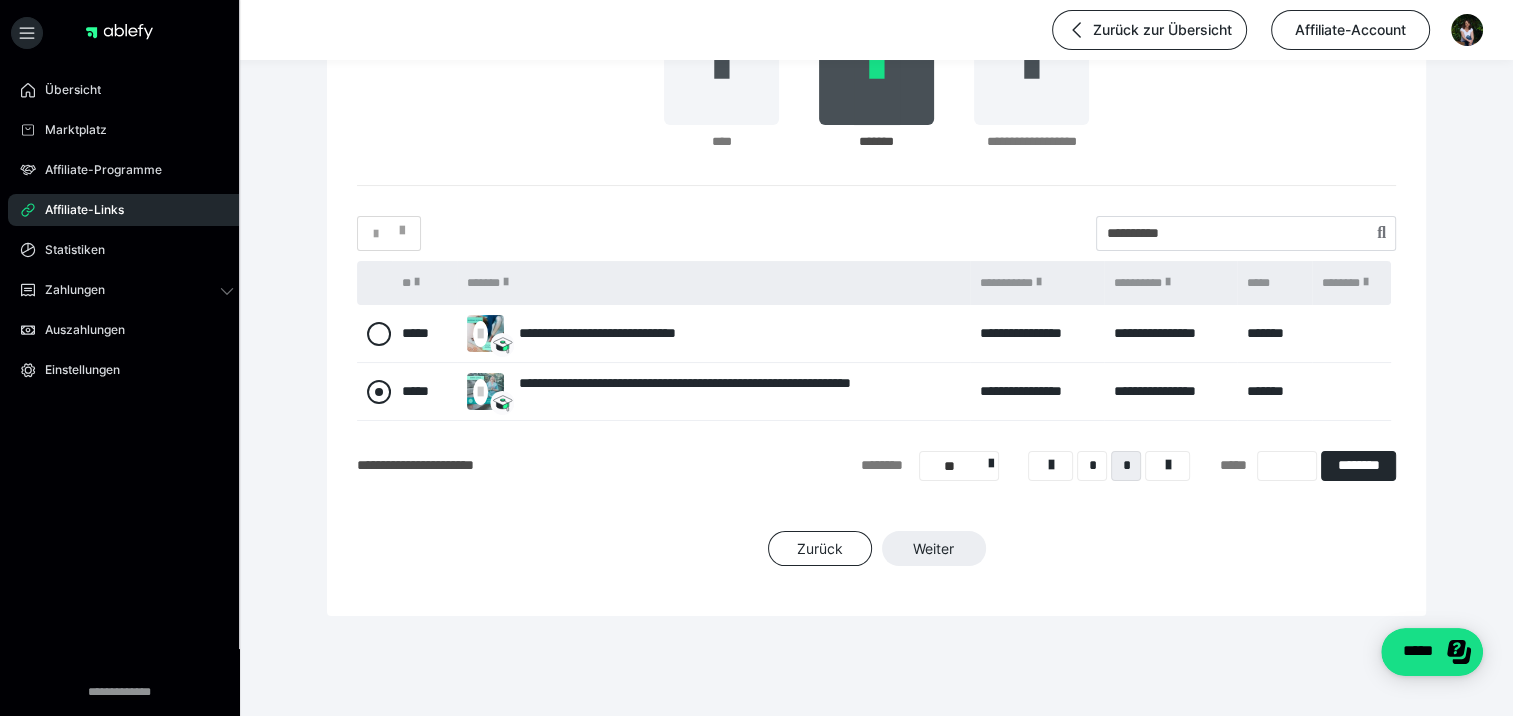 click at bounding box center (379, 392) 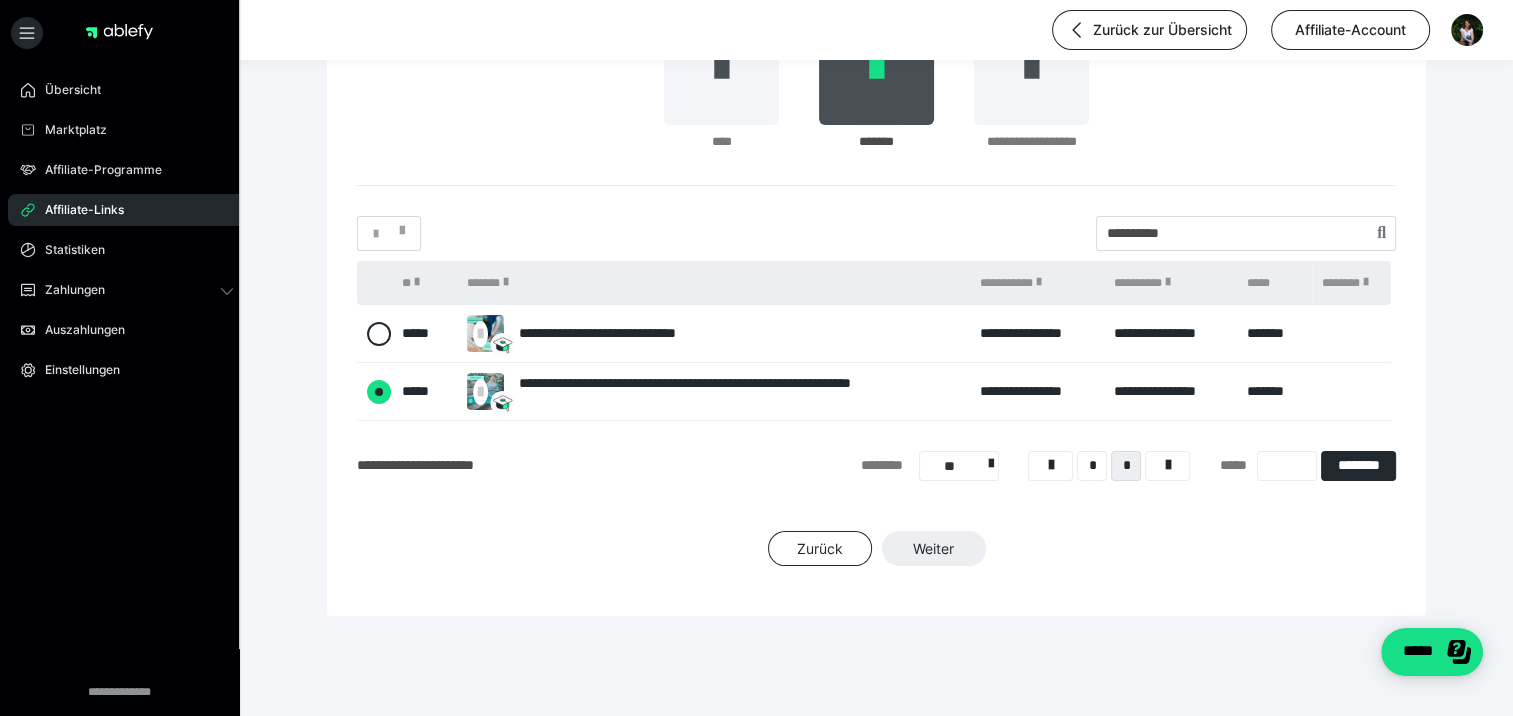 radio on "****" 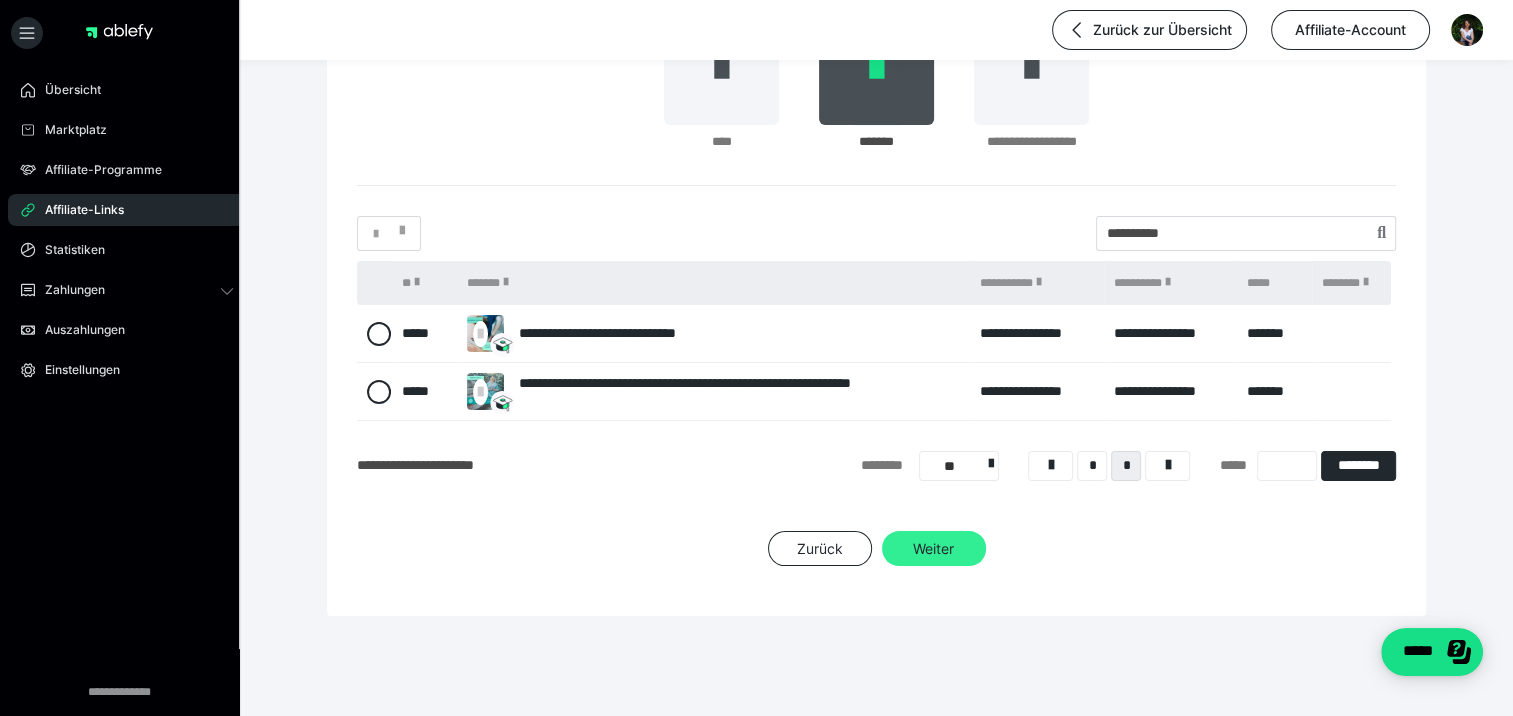 click on "Weiter" at bounding box center [934, 549] 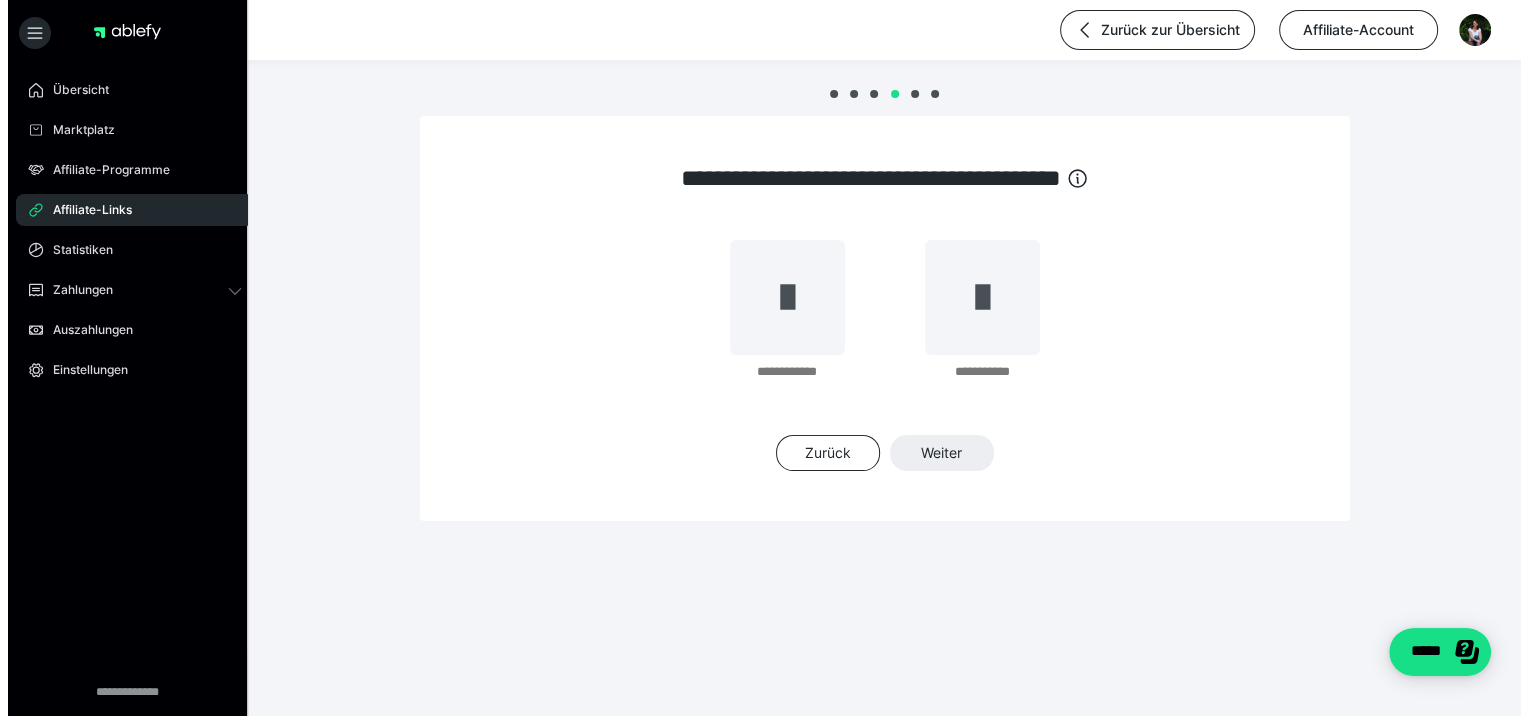 scroll, scrollTop: 0, scrollLeft: 0, axis: both 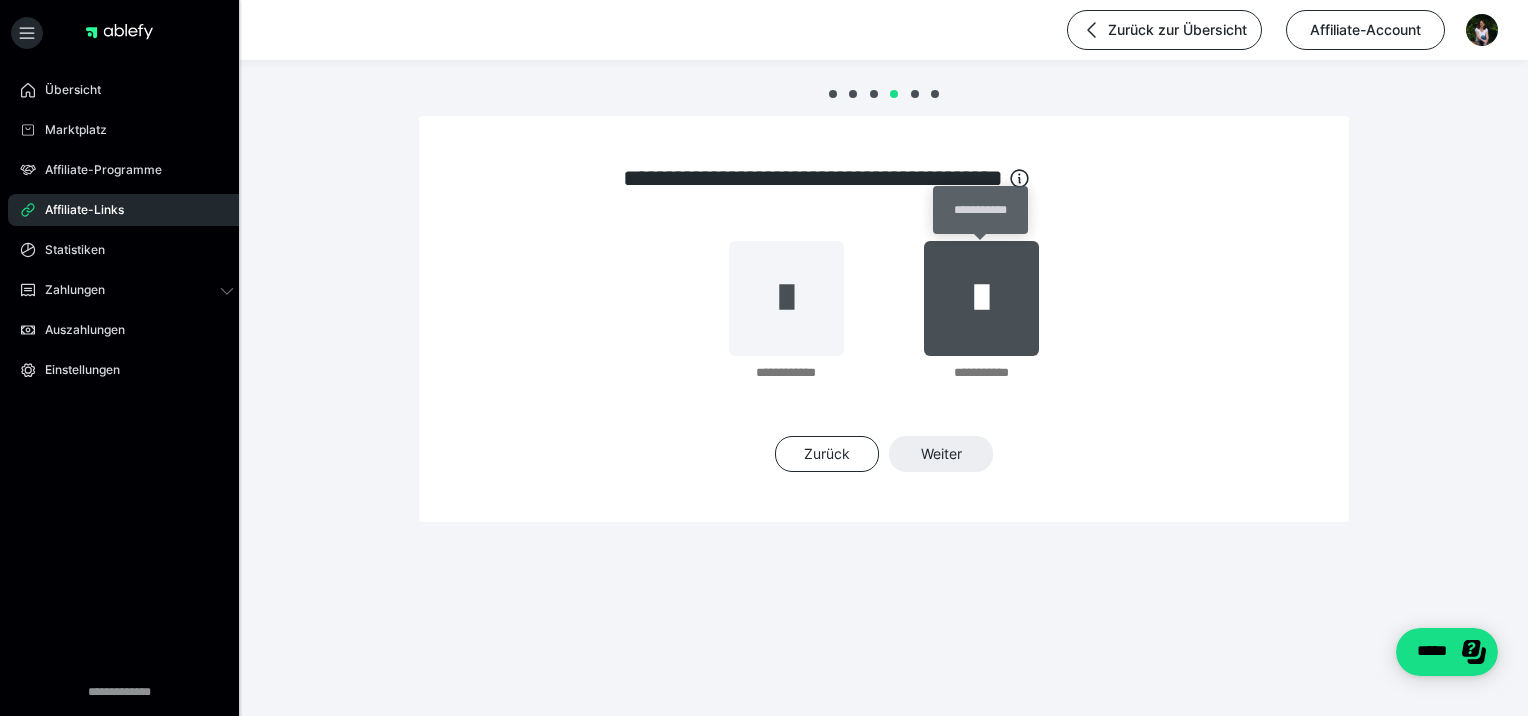 click at bounding box center [981, 298] 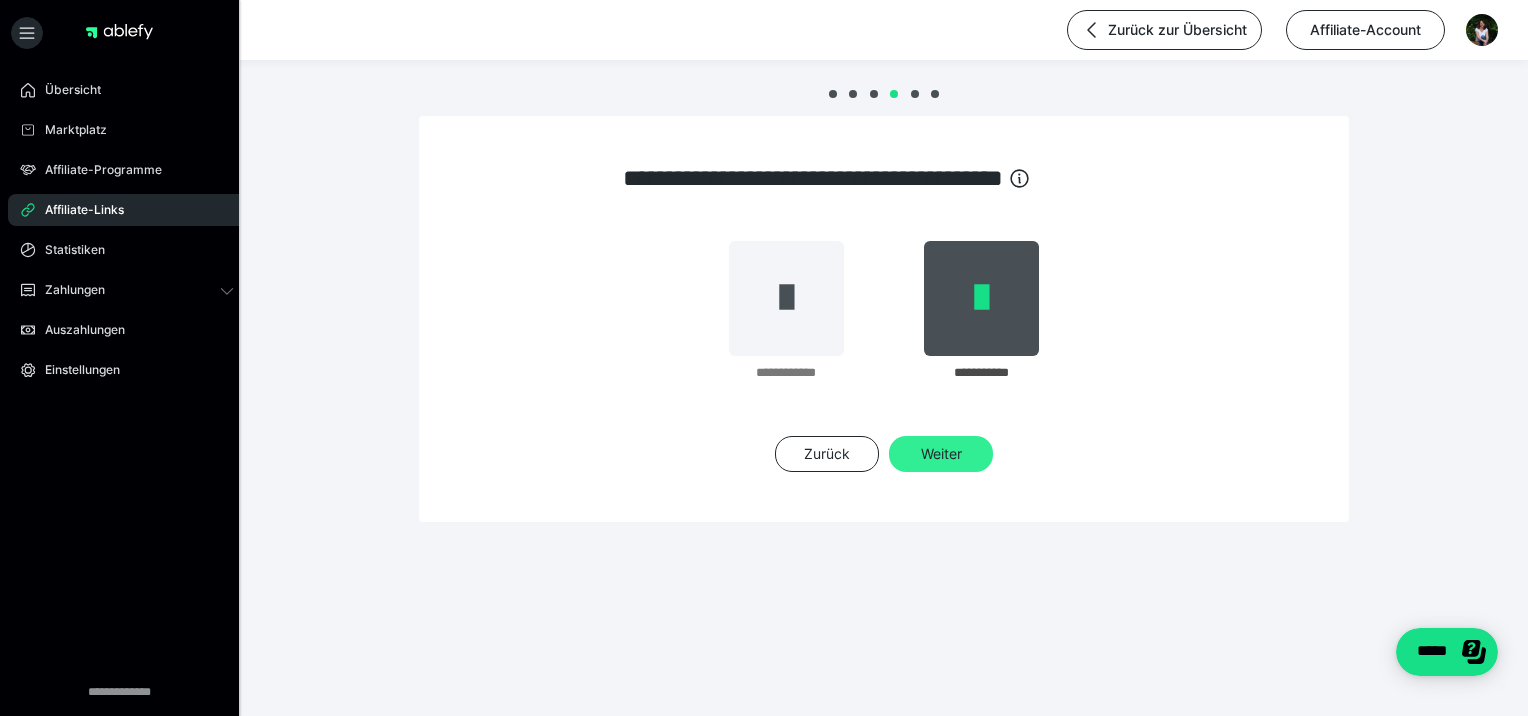 click on "Weiter" at bounding box center [941, 454] 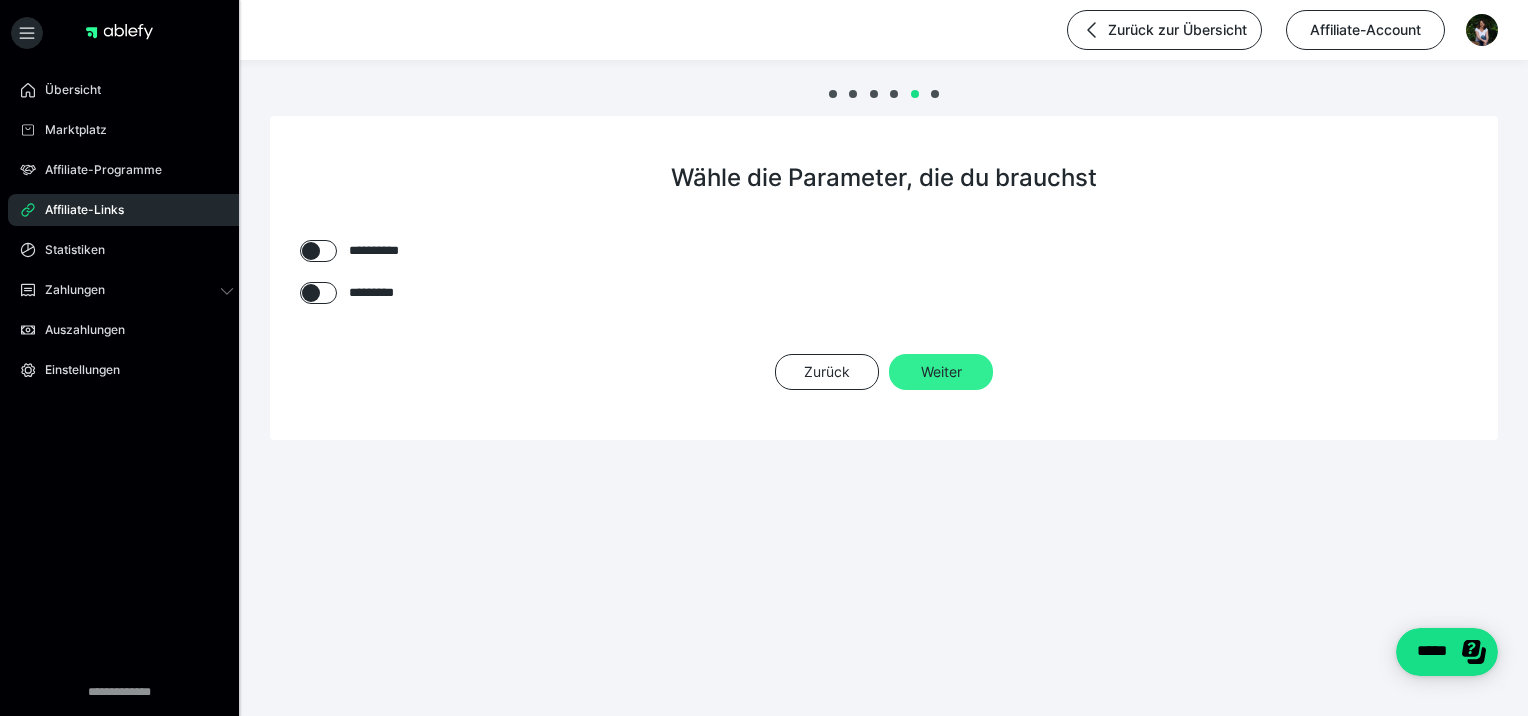 click on "Weiter" at bounding box center [941, 372] 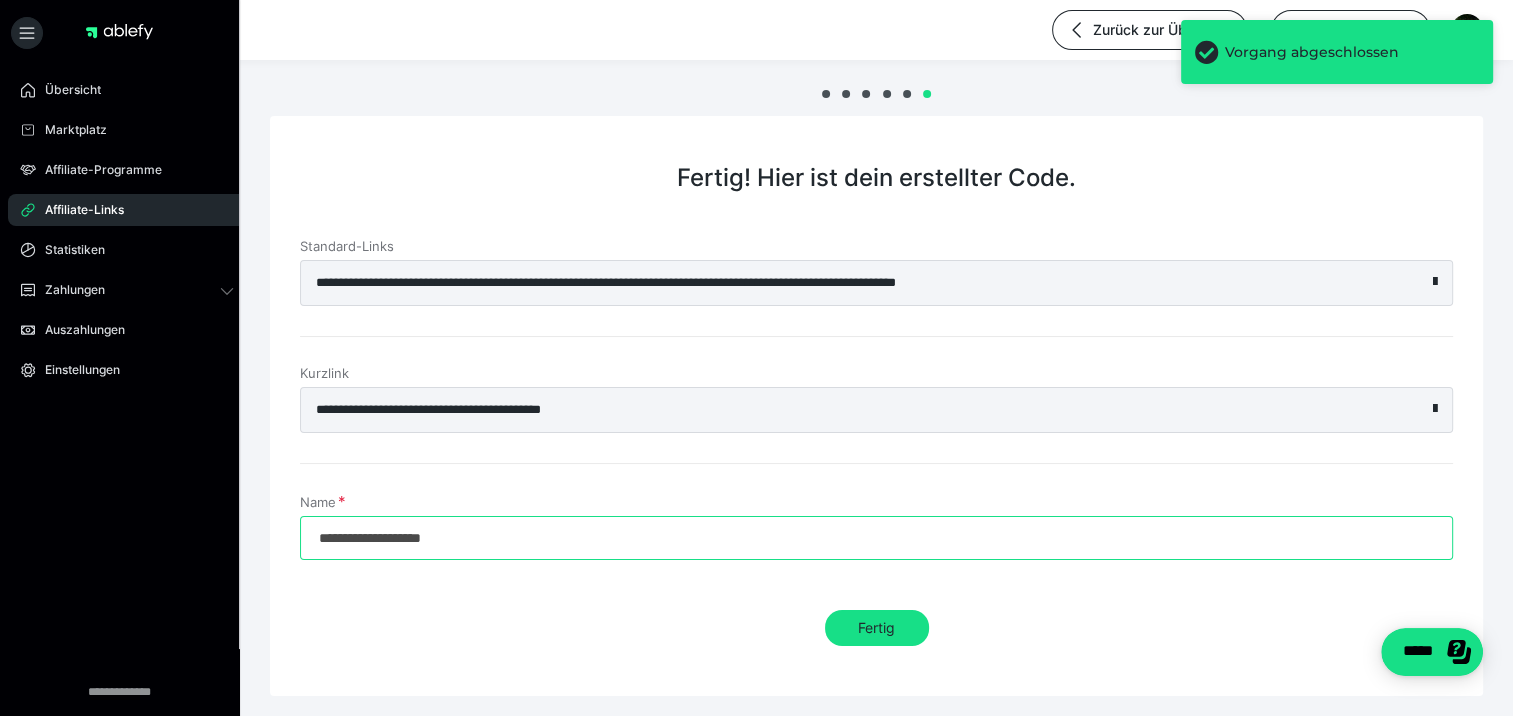 click on "**********" at bounding box center [876, 538] 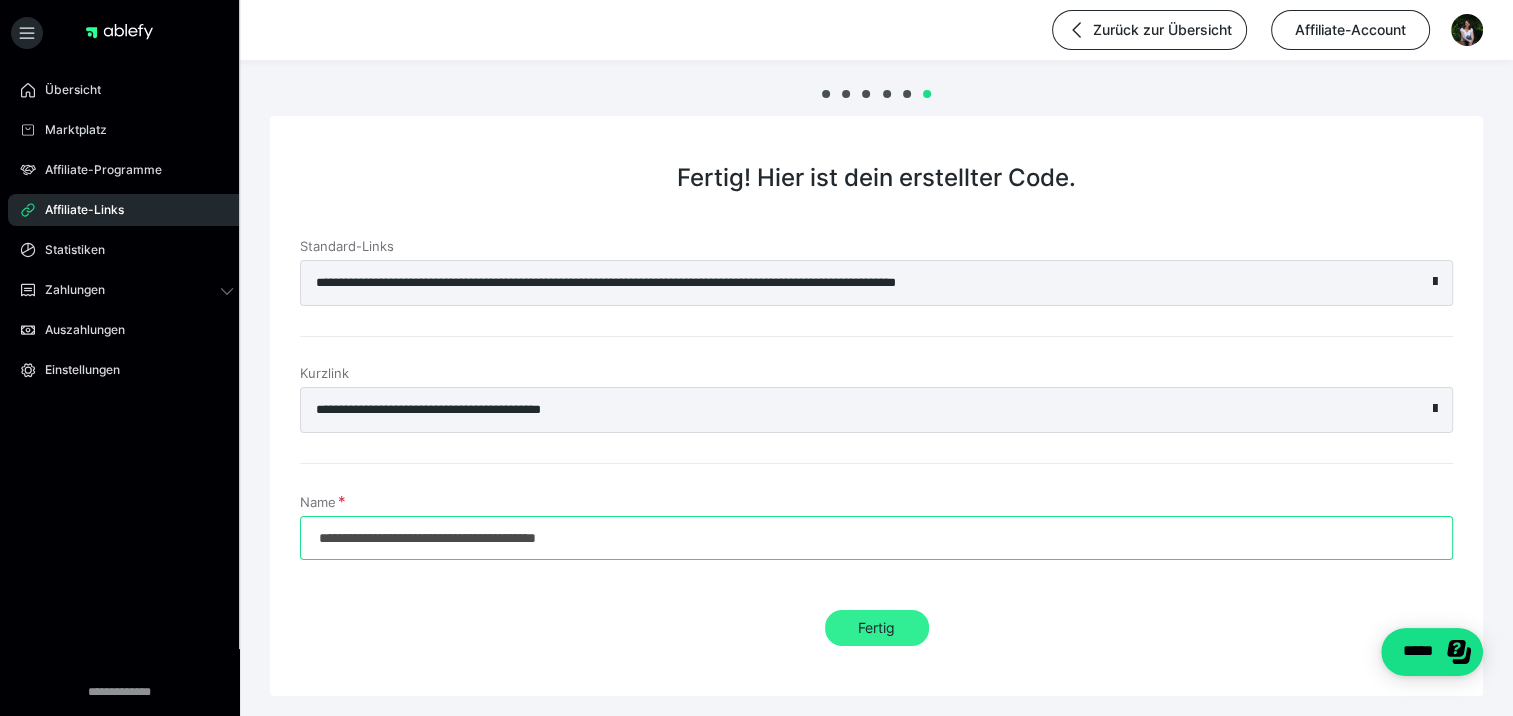 type on "**********" 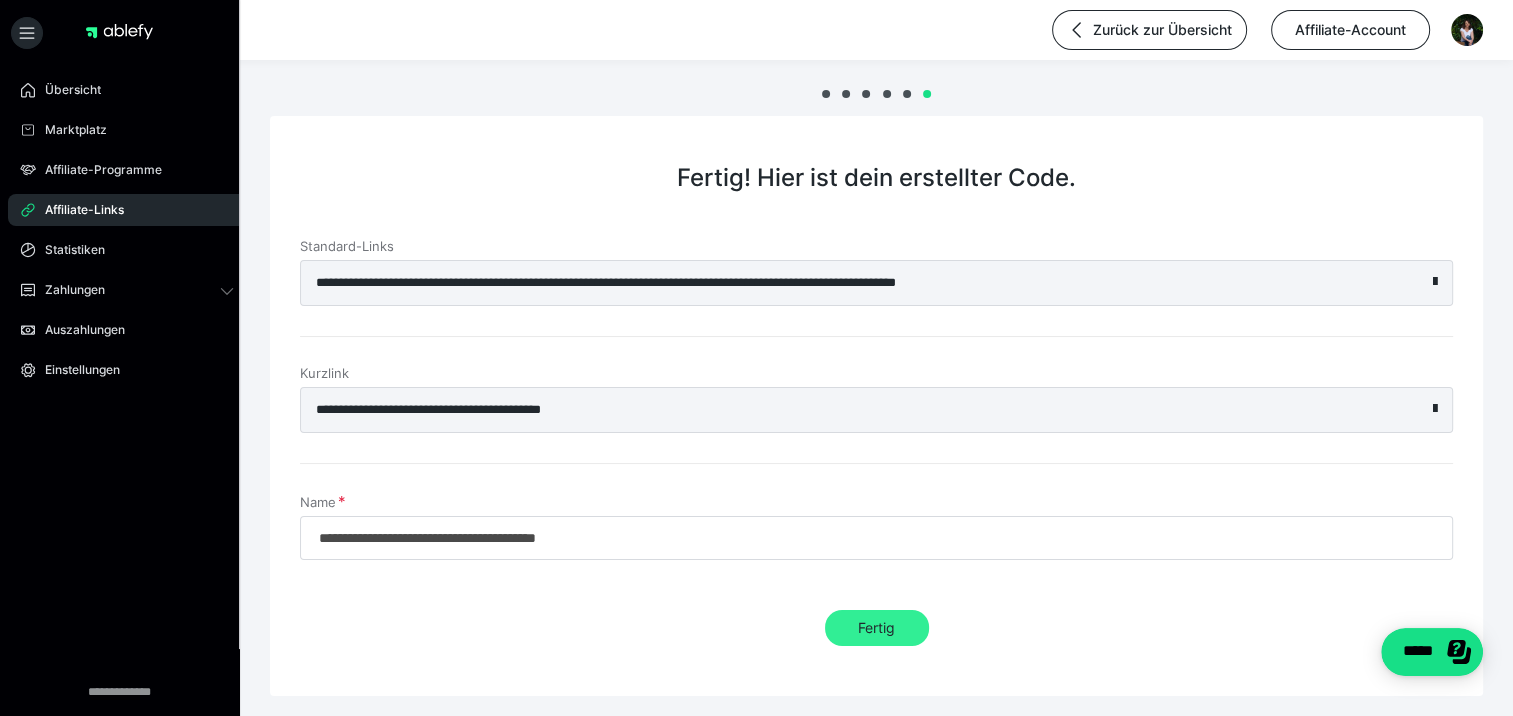 click on "Fertig" at bounding box center [877, 628] 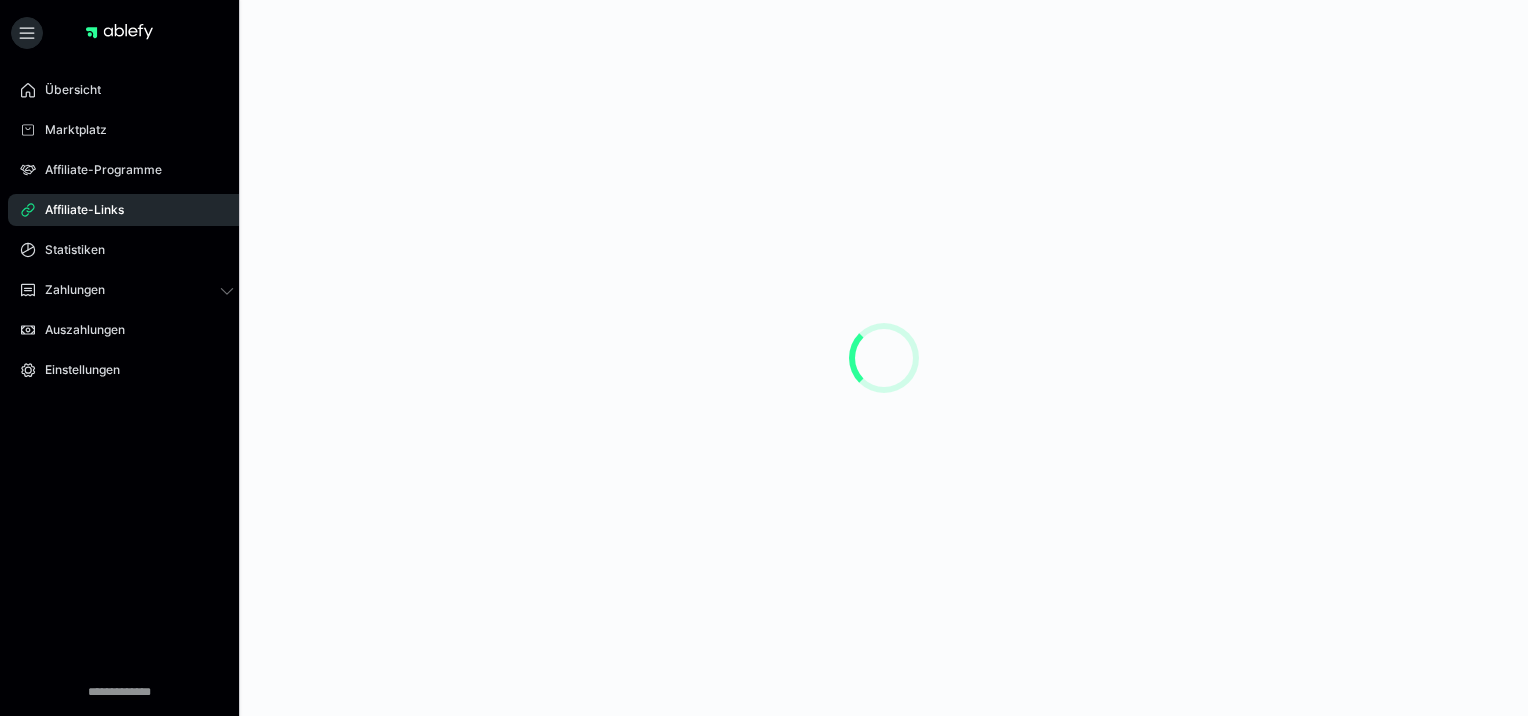 scroll, scrollTop: 0, scrollLeft: 0, axis: both 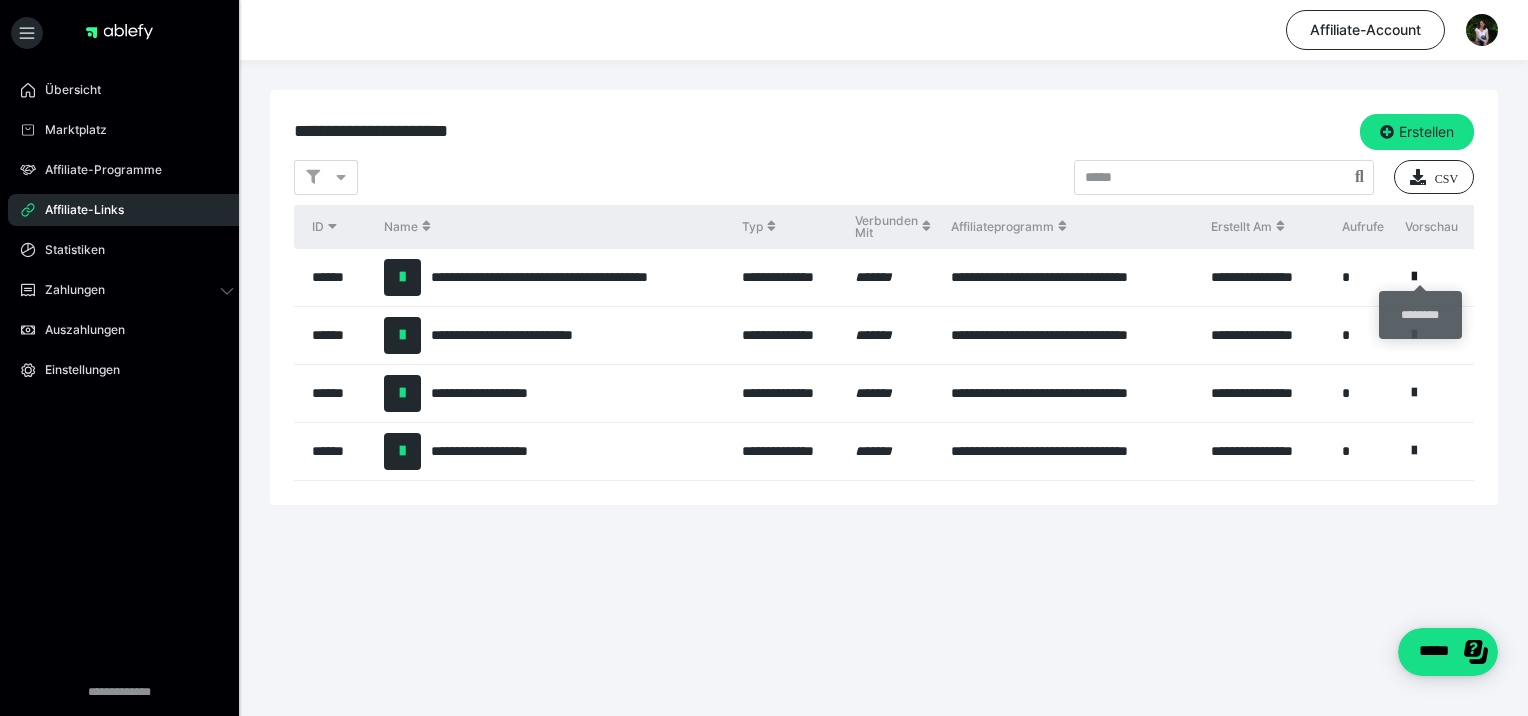 click at bounding box center [1414, 277] 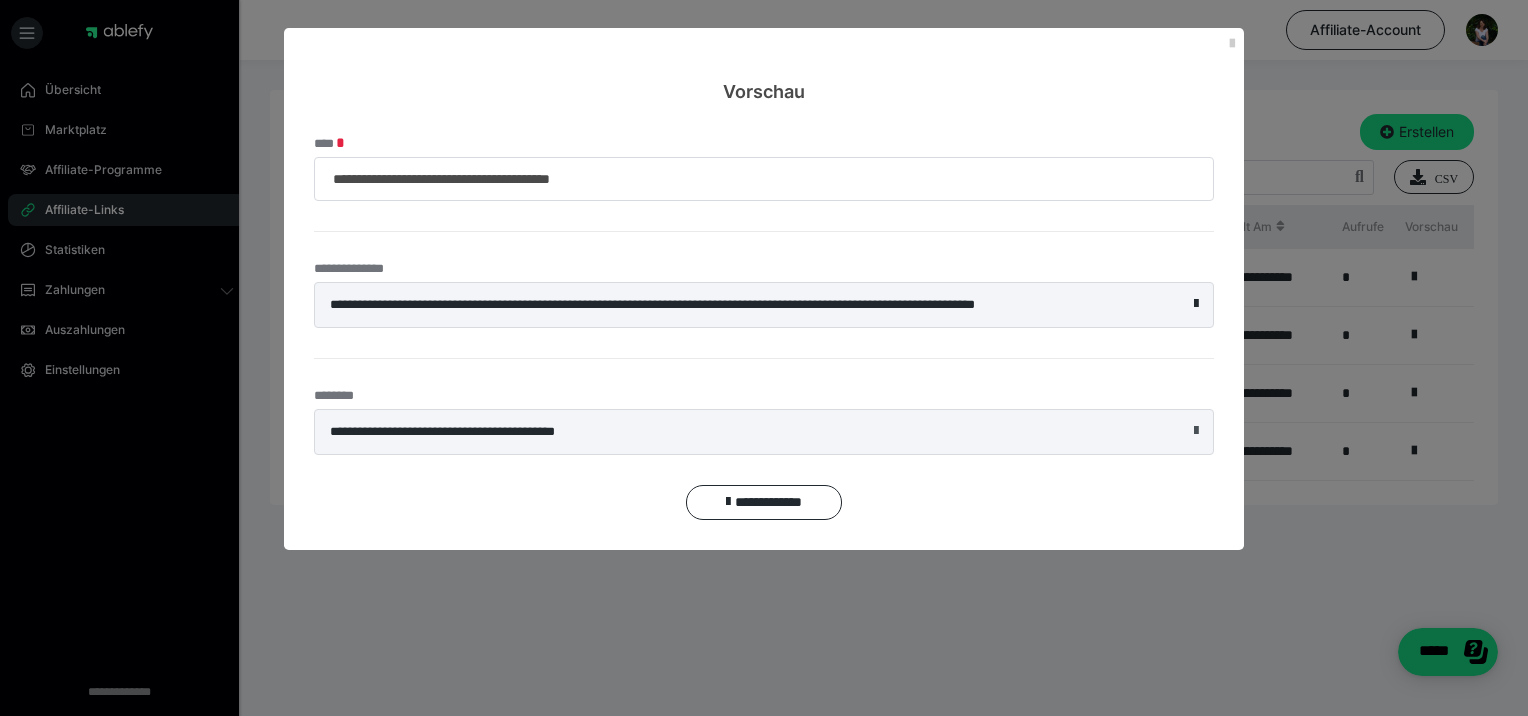 click at bounding box center [1196, 431] 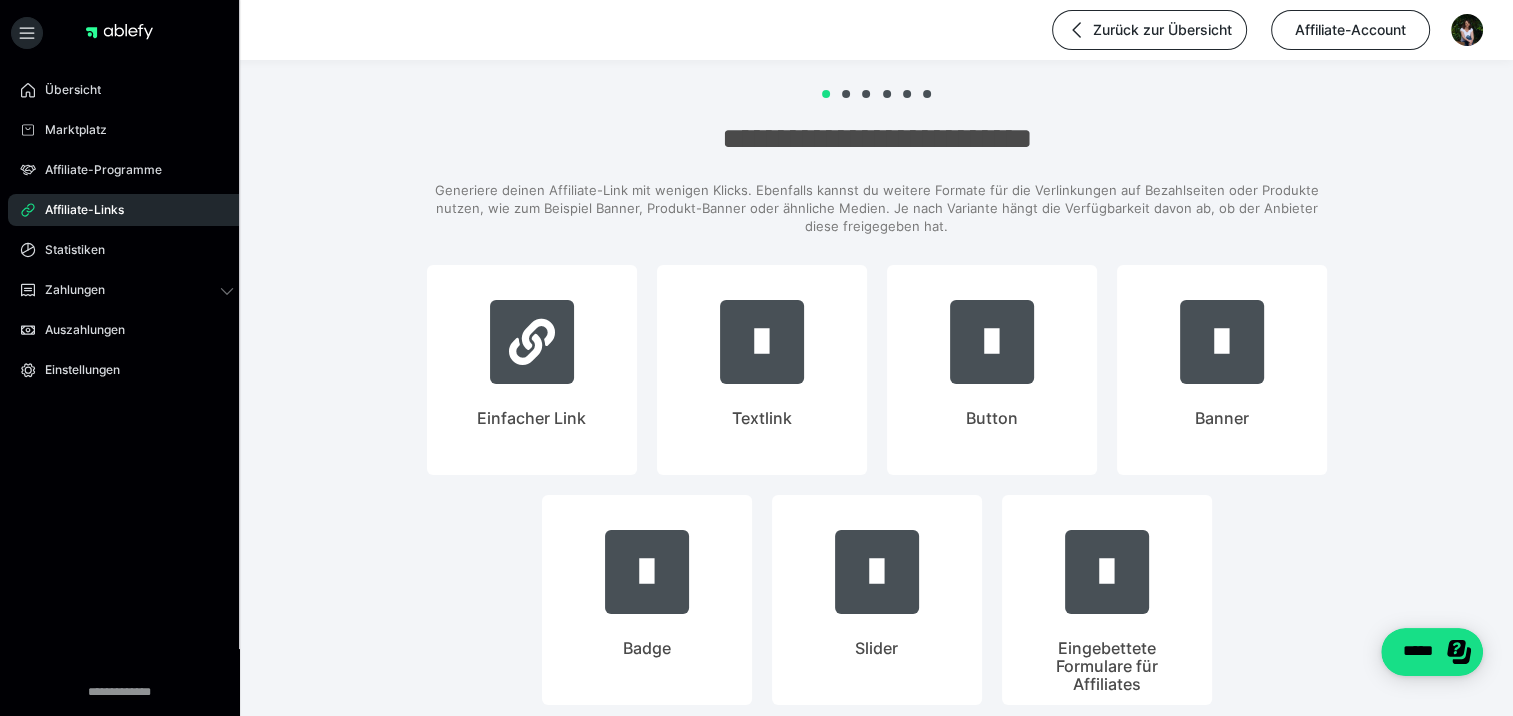 click on "Affiliate-Links" at bounding box center (77, 210) 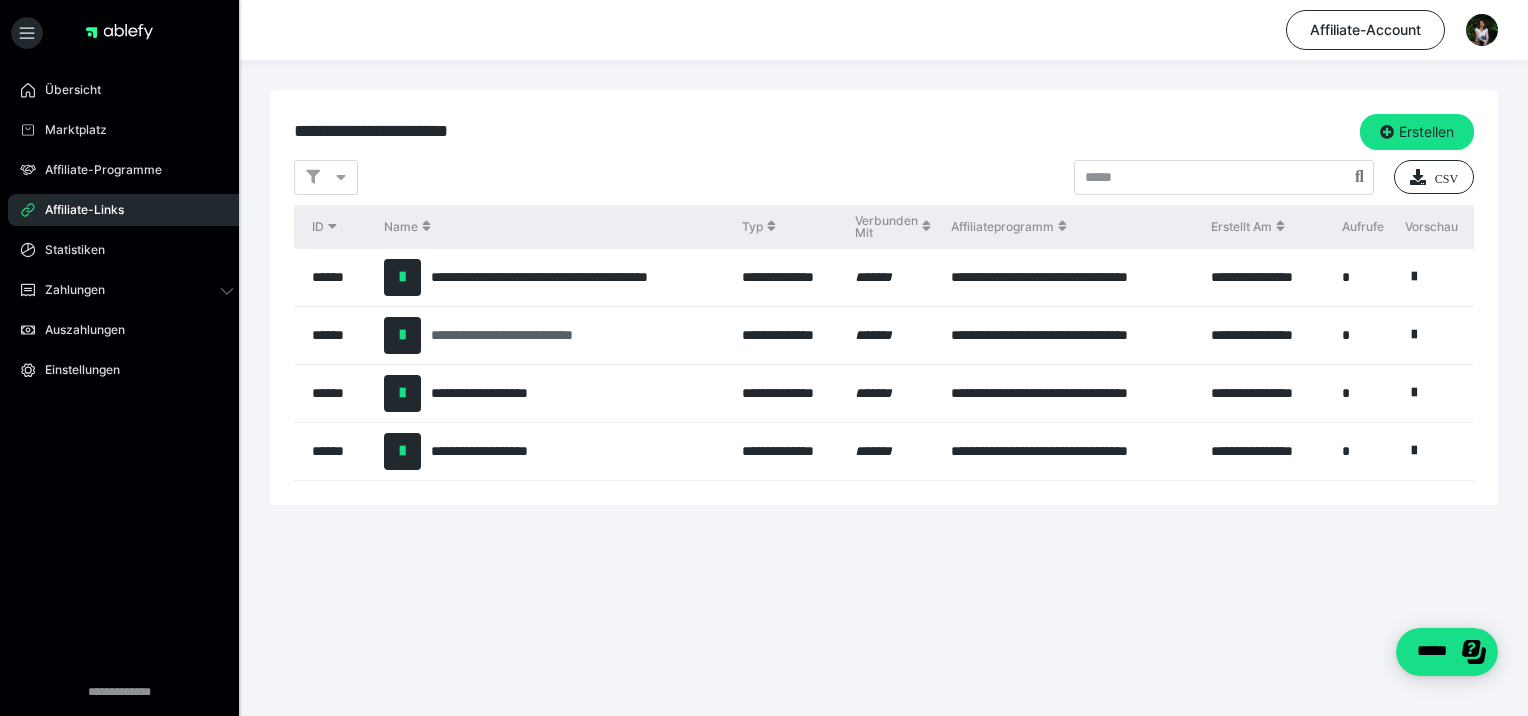 click on "**********" at bounding box center [529, 335] 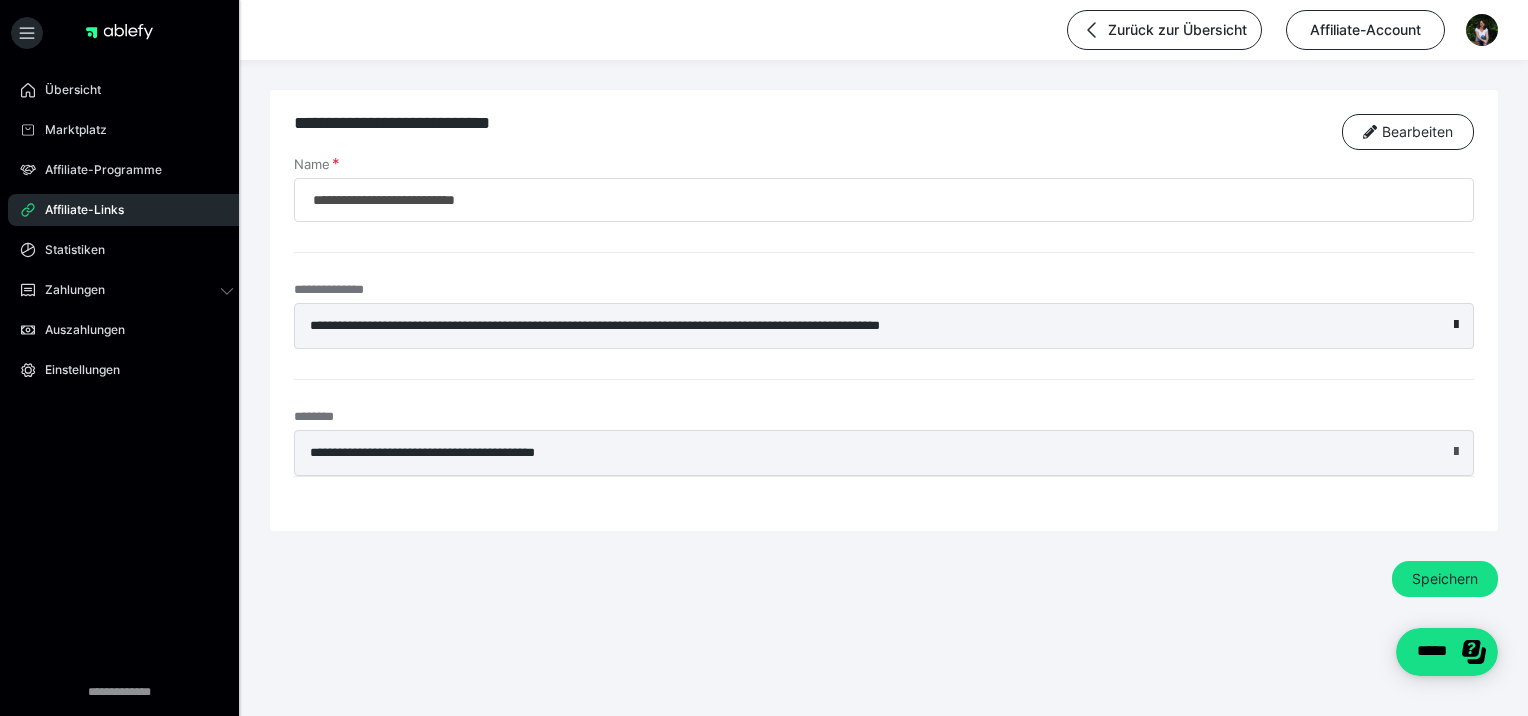 click at bounding box center (1456, 452) 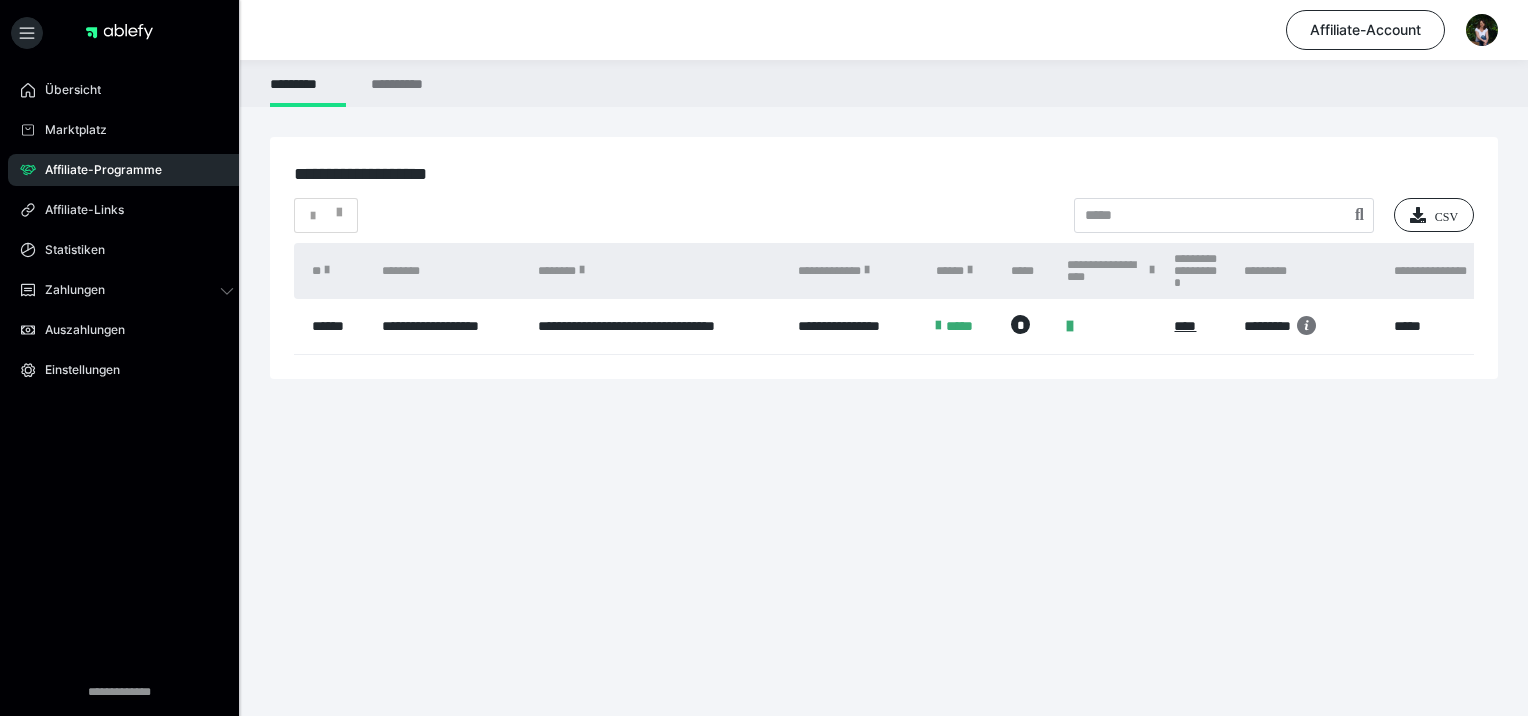 scroll, scrollTop: 0, scrollLeft: 0, axis: both 